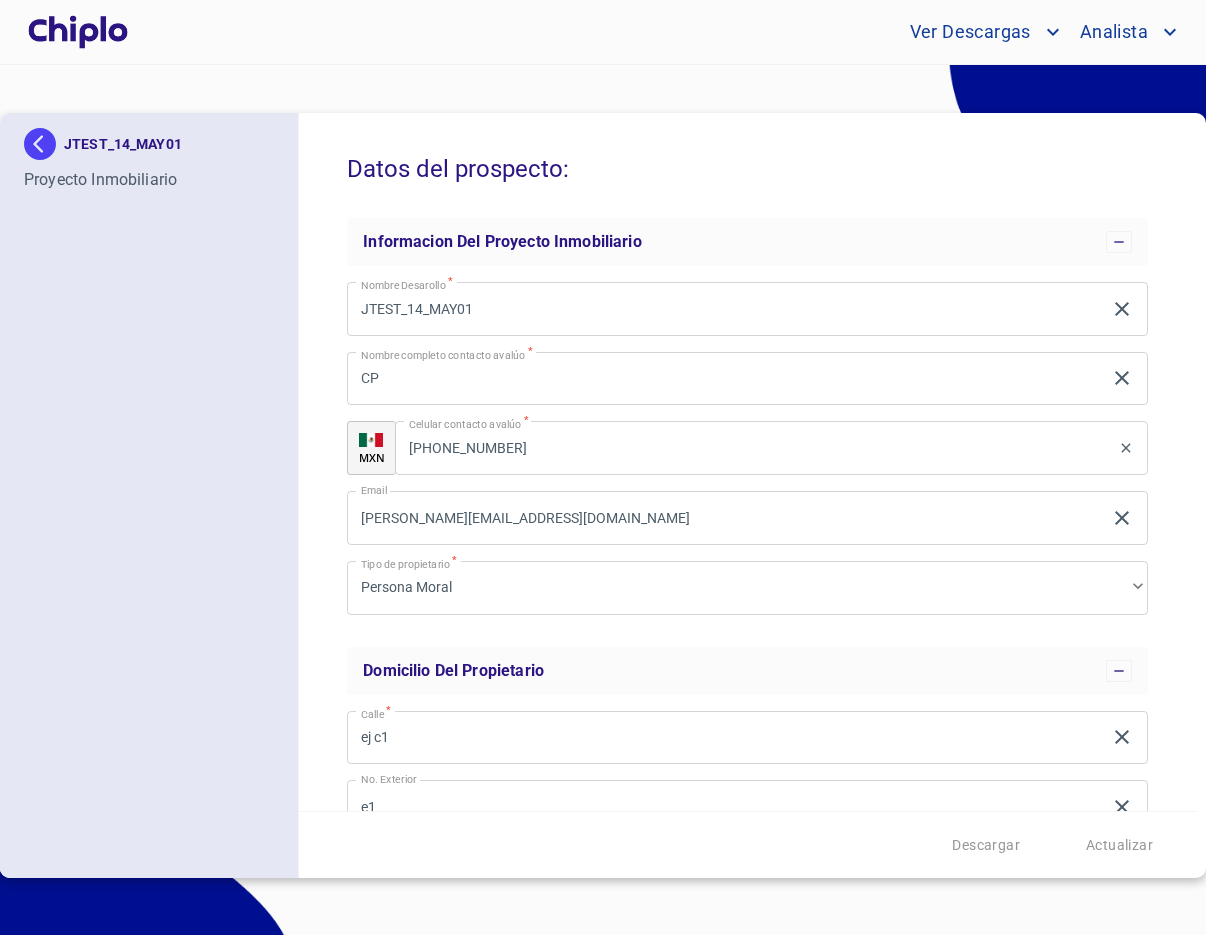 scroll, scrollTop: 0, scrollLeft: 0, axis: both 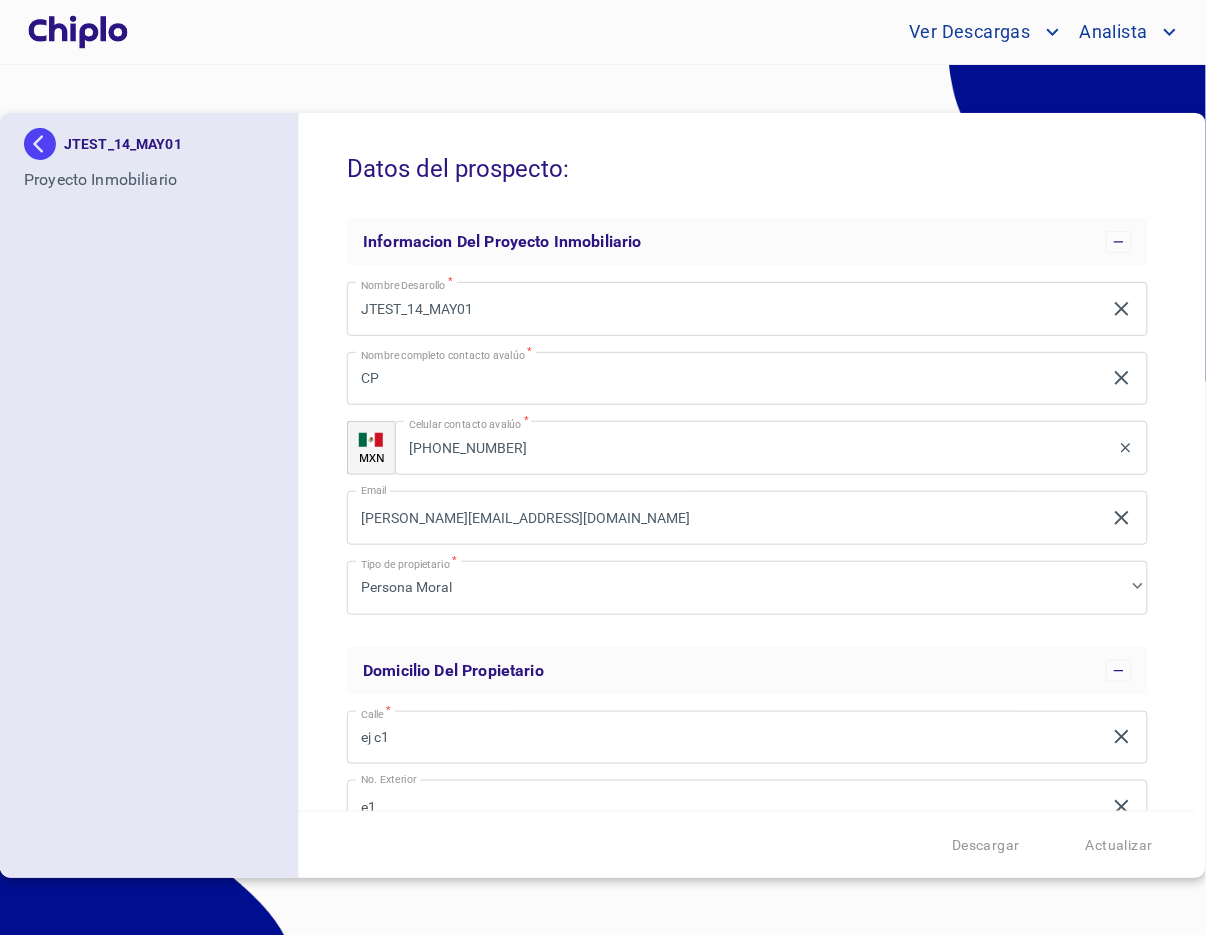 click on "Ver Descargas" at bounding box center (968, 32) 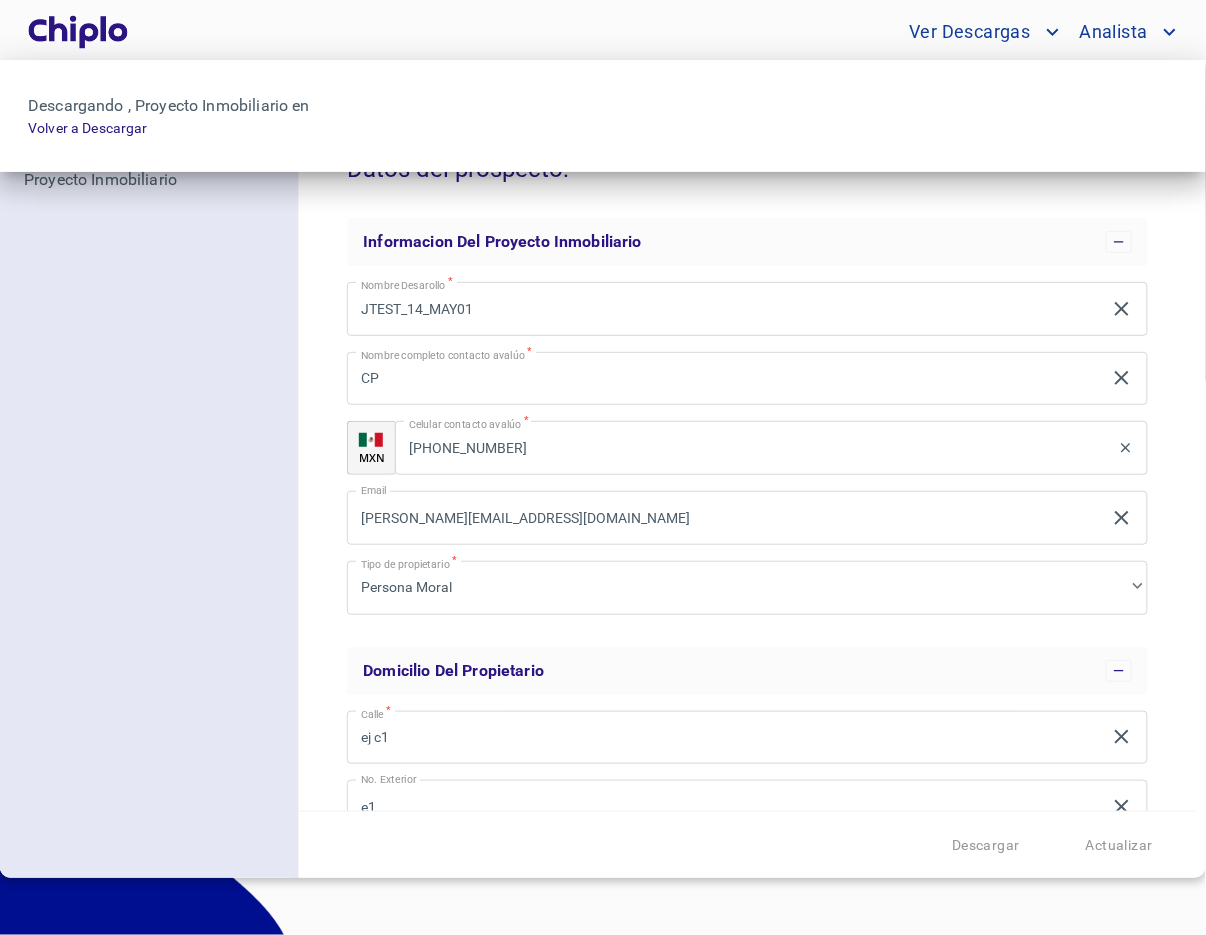 scroll, scrollTop: 9657, scrollLeft: 0, axis: vertical 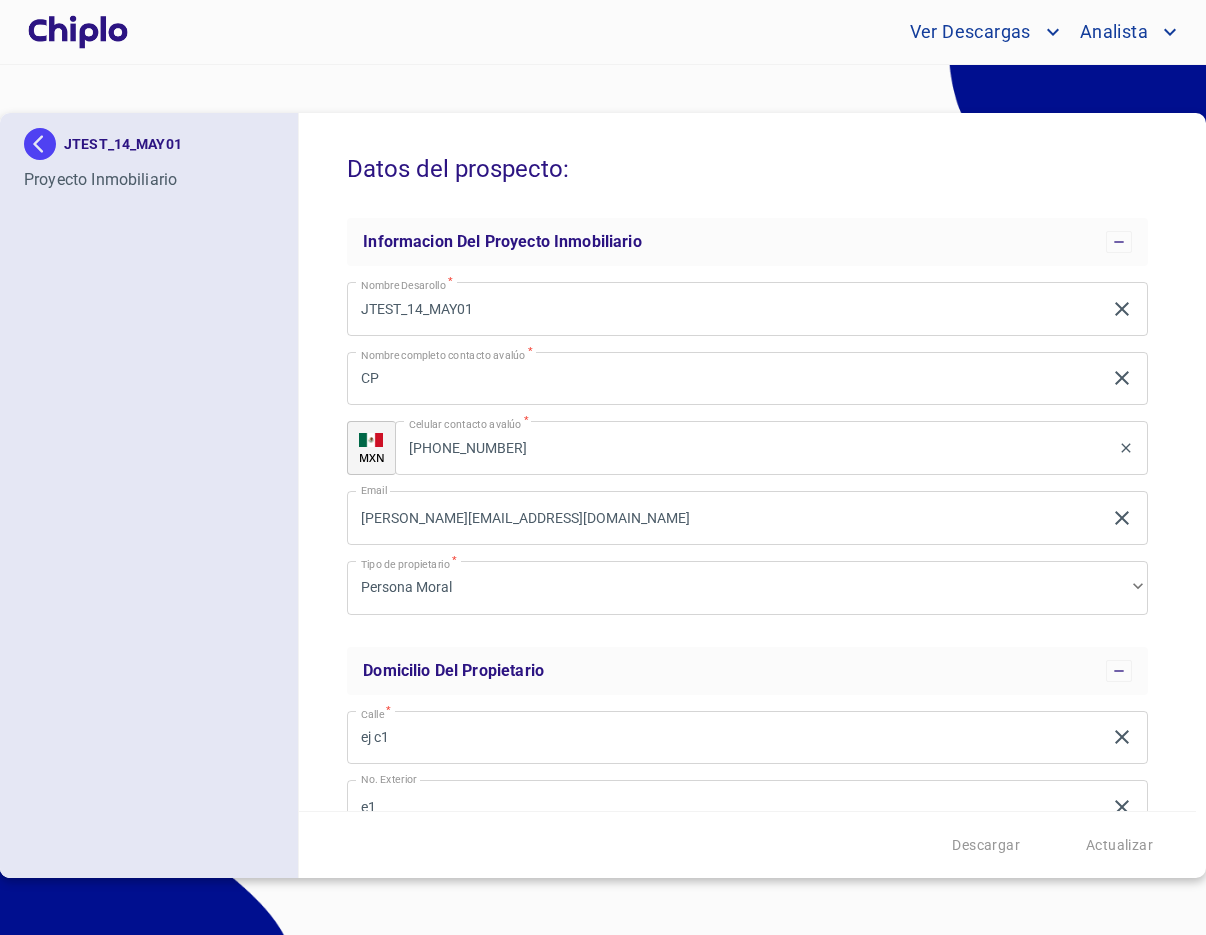click on "JTEST_14_MAY01" at bounding box center (724, 309) 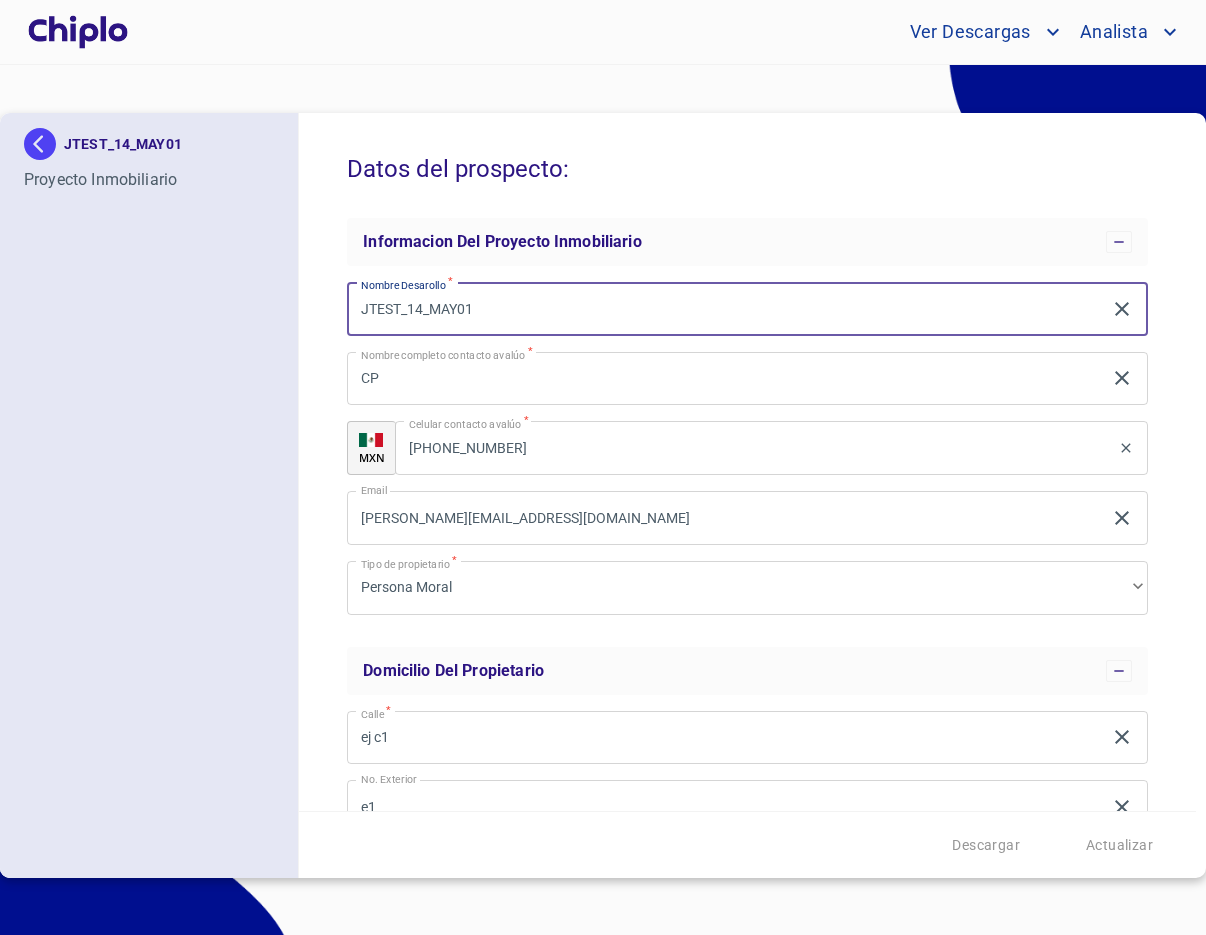 scroll, scrollTop: 0, scrollLeft: 0, axis: both 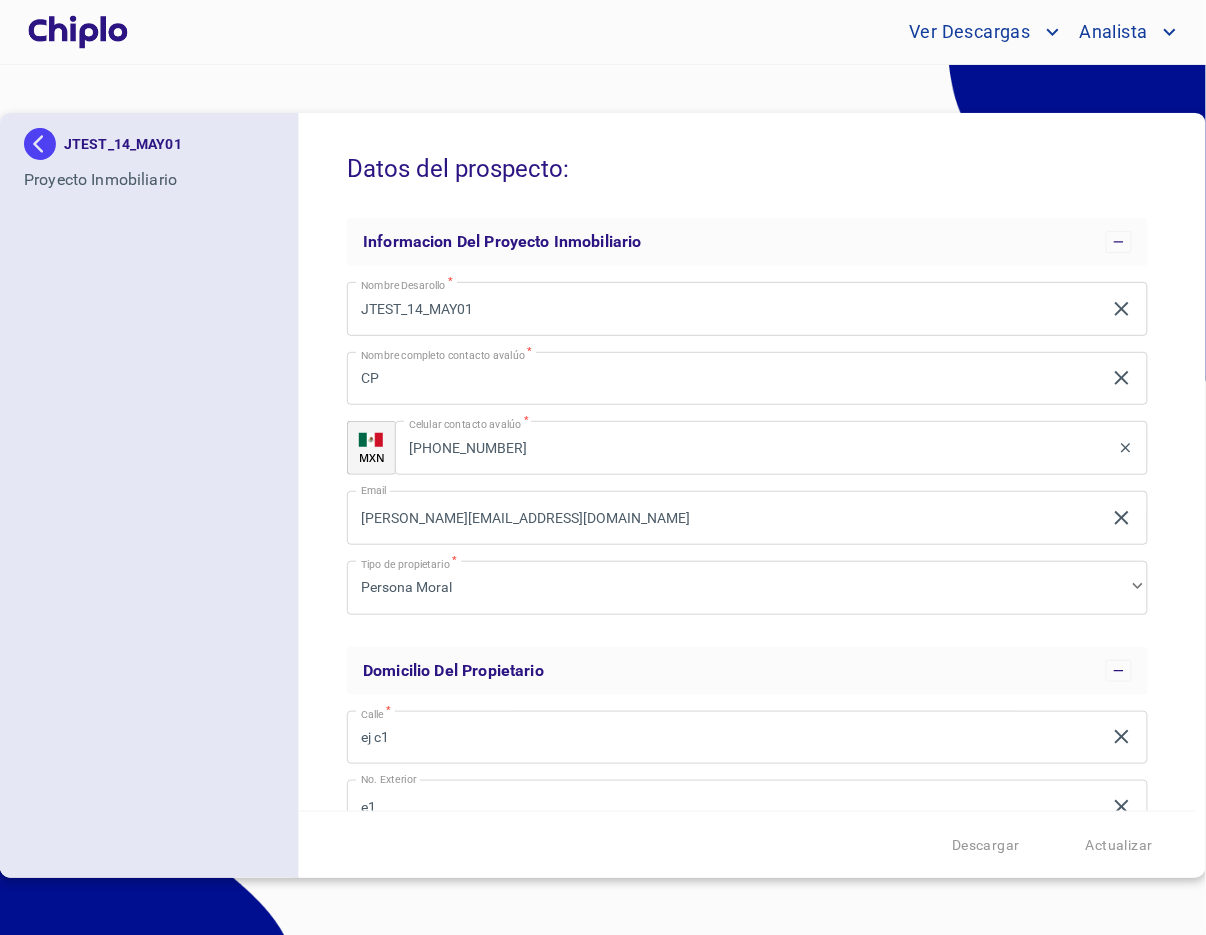 click on "Descargar Actualizar" at bounding box center (747, 845) 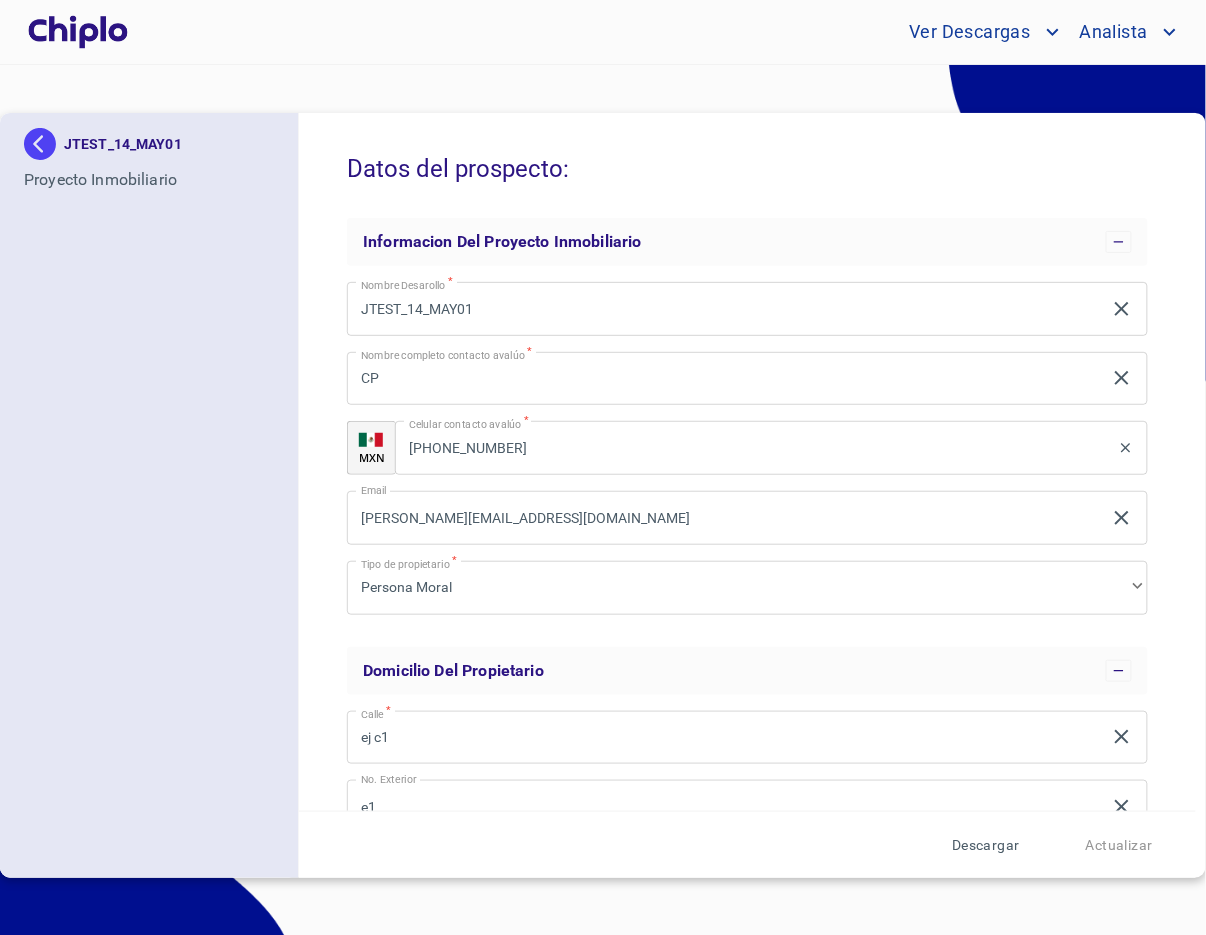 click on "Descargar" at bounding box center (986, 845) 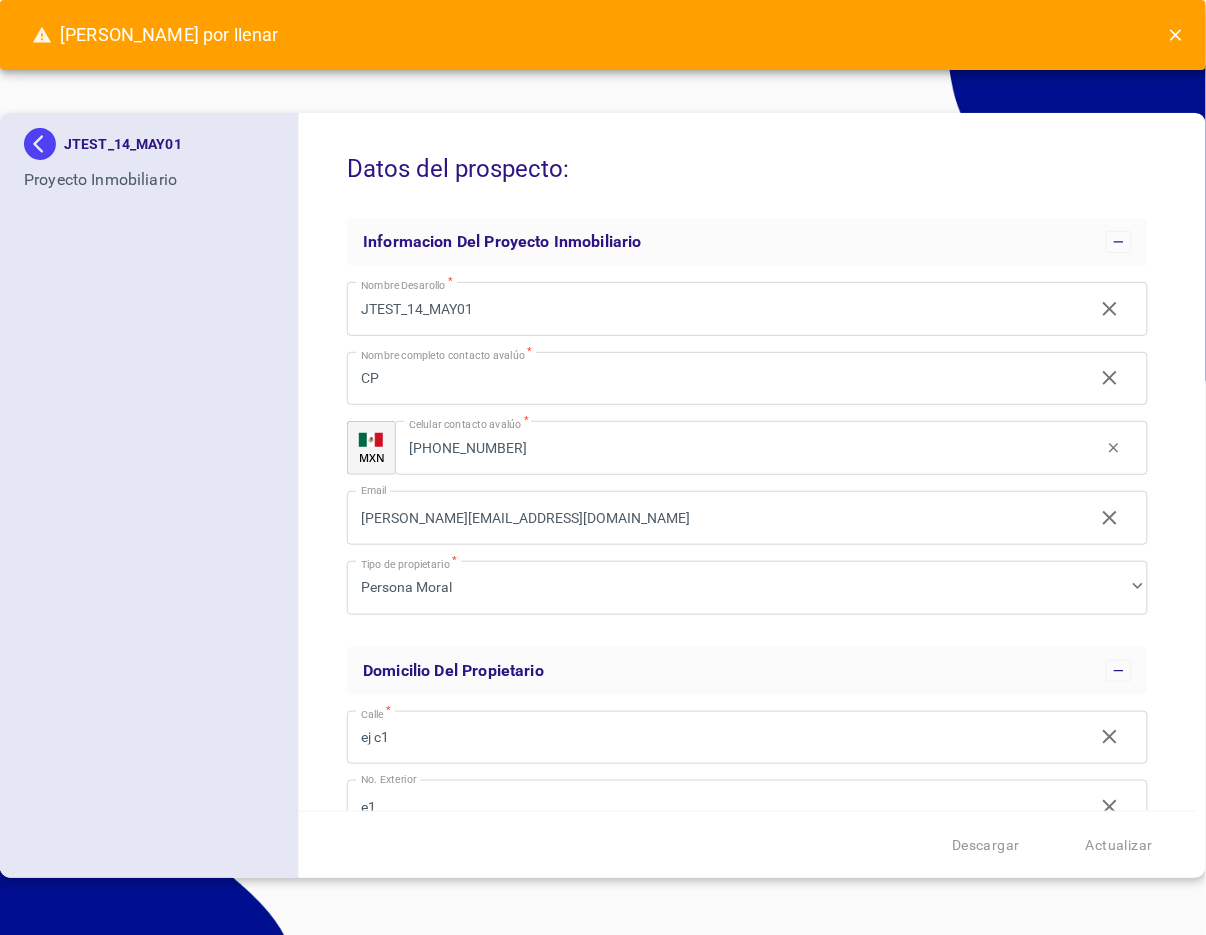 click on "Datos del prospecto:  Informacion del Proyecto Inmobiliario Nombre Desarollo   * JTEST_14_MAY01 ​ Nombre completo contacto avalúo   * CP ​ MXN Celular contacto avalúo   * (98)21036766 ​ Email julio+jtest_14_may01@docupass.co ​ Tipo de propietario   * Persona Moral ​ Domicilio del Propietario Calle   * ej c1 ​ No. Exterior e1 ​ No. Interior ​ C.P.   * 23400 ​ Colonia   * 2di ​ Municipio   * h ​ Ciudad   * Camp ​ Estado   * Estado de México ​ Dirección Propiedad por Escriturar Calle   * cdmx ​ No. Exterior   * ne1 ​ C.P.   * 20000 ​ Colonia   * col1 ​ Municipio   * mun1 ​ Ciudad   * cdd1 ​ Estado   * Estado de México ​ Documentos del vendedor y la propiedad Tipo de Vendedor   * Persona Moral ​ Vivienda Nueva   * Si ​ Boleta Predial * Boleta Predial Boleta Predial Boleta Predial Boleta Predial Boleta Predial Boleta Agua * Boleta Agua Boleta Agua Boleta Agua Boleta Agua * Arrastra o selecciona el (los) documento(s) para agregar" at bounding box center (747, 462) 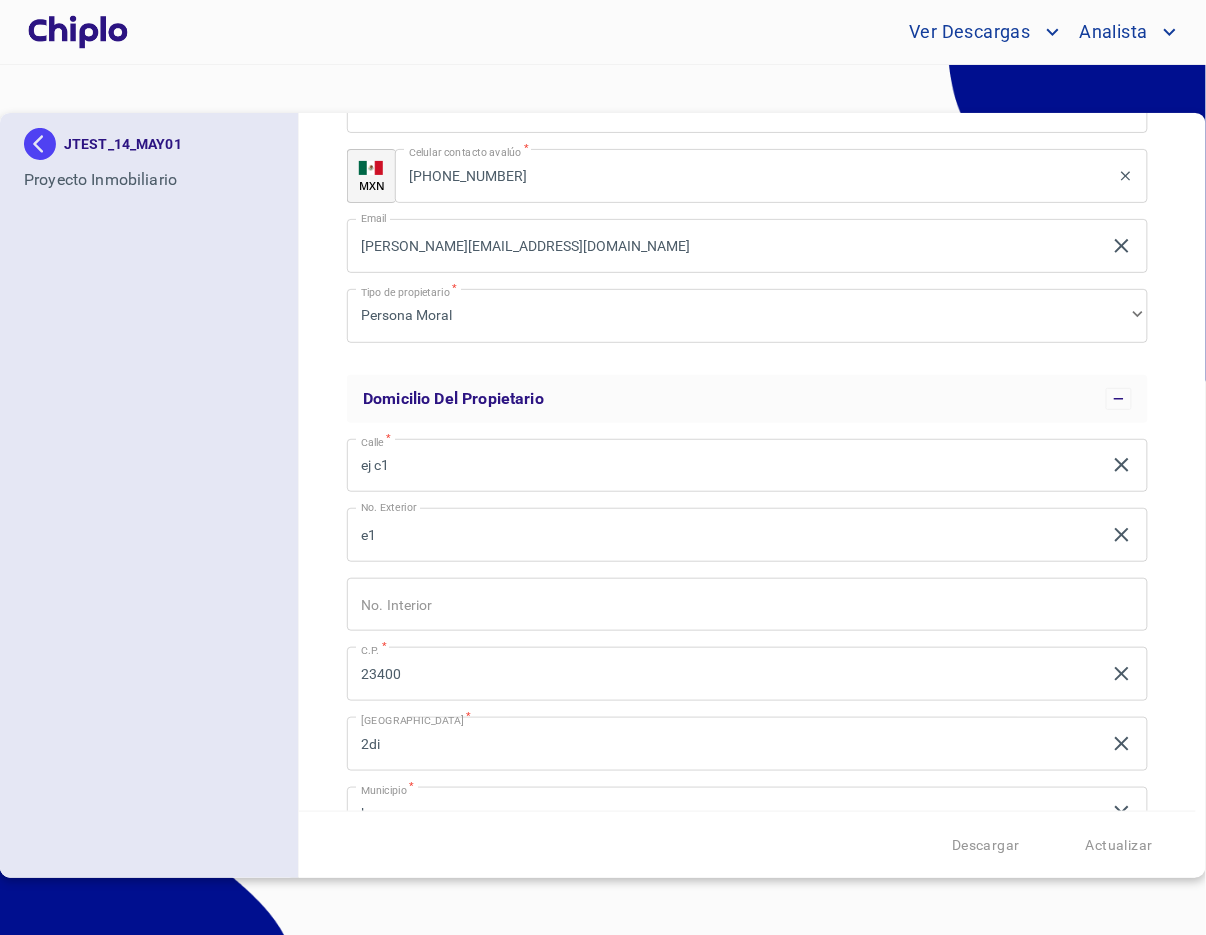 scroll, scrollTop: 0, scrollLeft: 0, axis: both 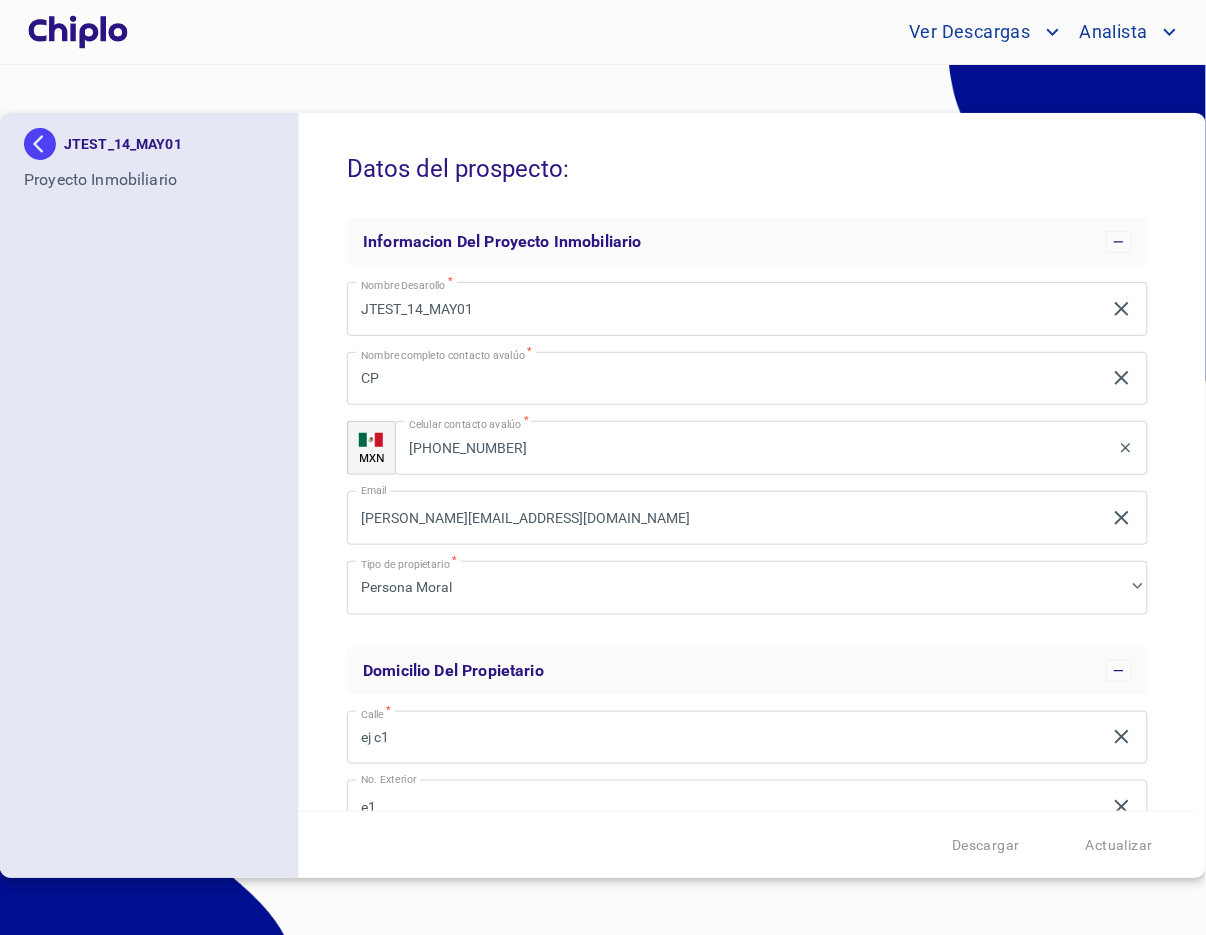 click on "Descargar Actualizar" at bounding box center [747, 845] 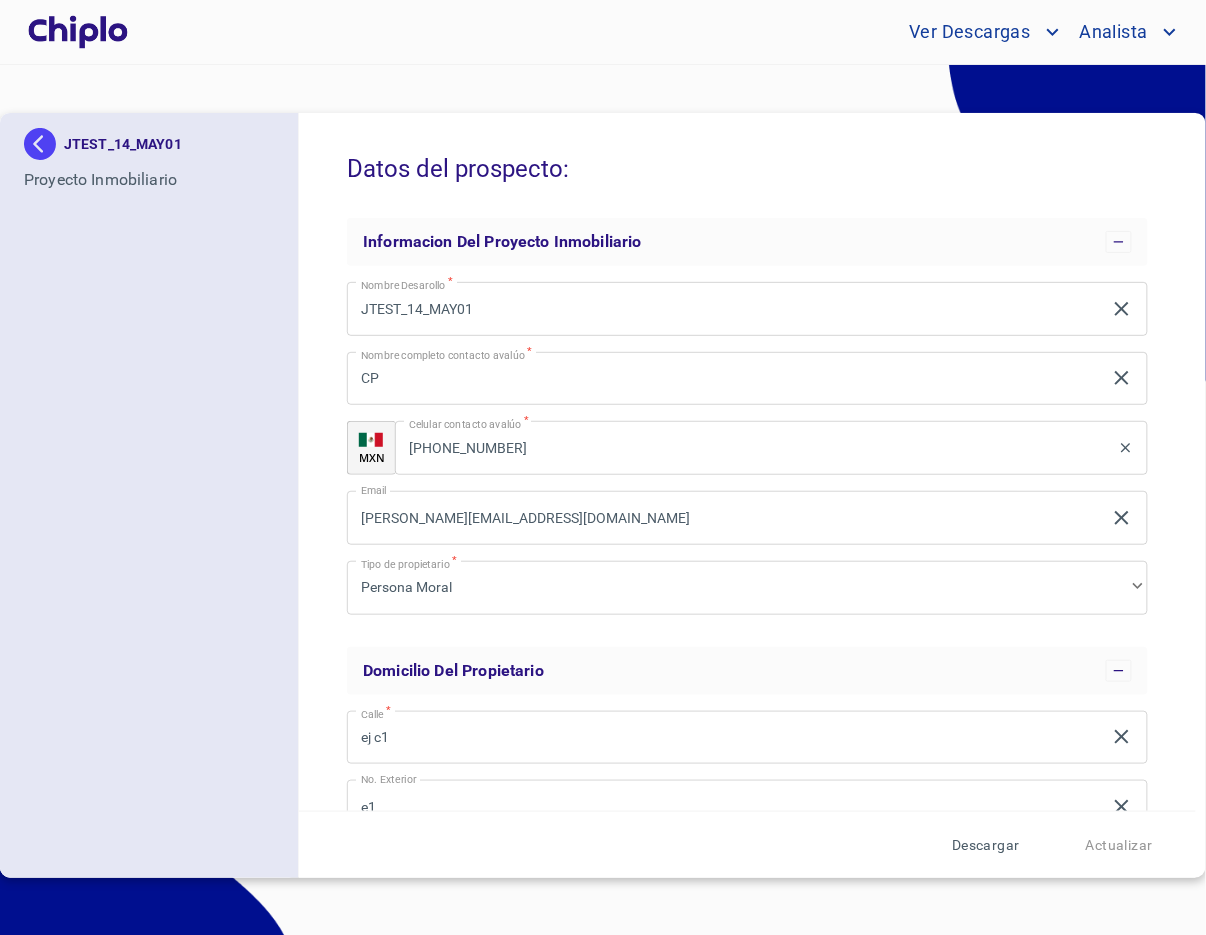 click on "Descargar" at bounding box center (986, 845) 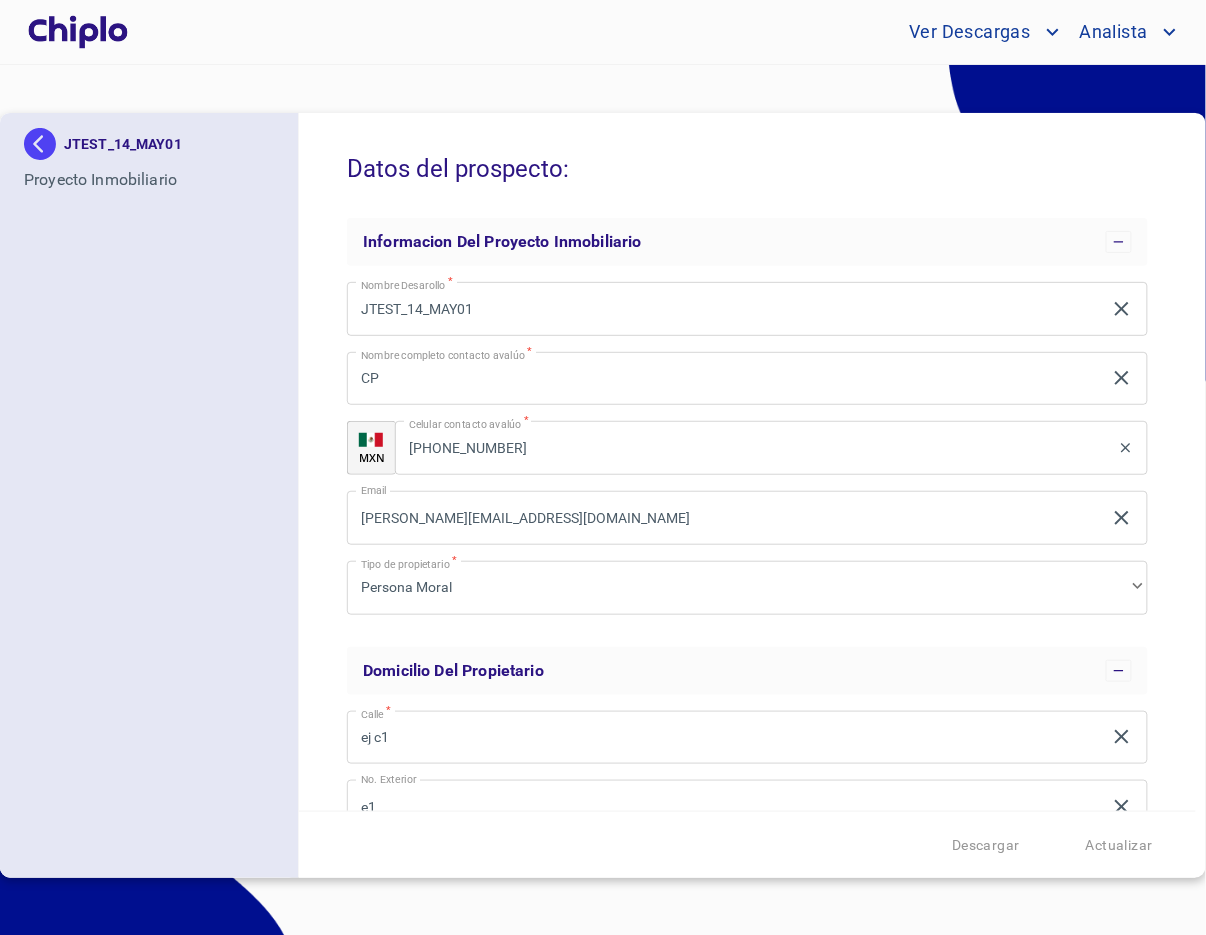 click on "Datos del prospecto:  Informacion del Proyecto Inmobiliario Nombre Desarollo   * JTEST_14_MAY01 ​ Nombre completo contacto avalúo   * CP ​ MXN Celular contacto avalúo   * (98)21036766 ​ Email julio+jtest_14_may01@docupass.co ​ Tipo de propietario   * Persona Moral ​ Domicilio del Propietario Calle   * ej c1 ​ No. Exterior e1 ​ No. Interior ​ C.P.   * 23400 ​ Colonia   * 2di ​ Municipio   * h ​ Ciudad   * Camp ​ Estado   * Estado de México ​ Dirección Propiedad por Escriturar Calle   * cdmx ​ No. Exterior   * ne1 ​ C.P.   * 20000 ​ Colonia   * col1 ​ Municipio   * mun1 ​ Ciudad   * cdd1 ​ Estado   * Estado de México ​ Documentos del vendedor y la propiedad Tipo de Vendedor   * Persona Moral ​ Vivienda Nueva   * Si ​ Boleta Predial * Boleta Predial Boleta Predial Boleta Predial Boleta Predial Boleta Predial Boleta Agua * Boleta Agua Boleta Agua Boleta Agua Boleta Agua * Arrastra o selecciona el (los) documento(s) para agregar" at bounding box center [747, 462] 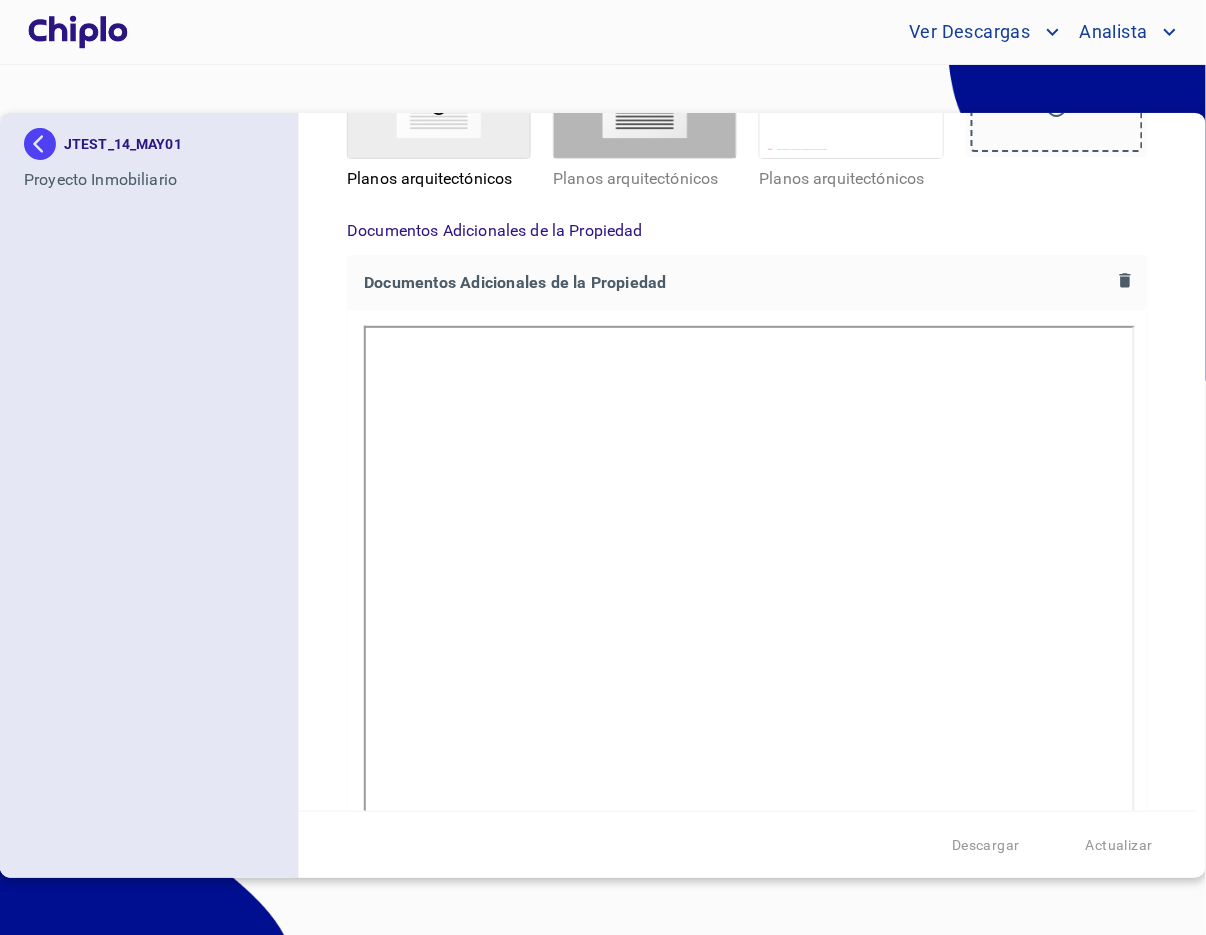 scroll, scrollTop: 3816, scrollLeft: 0, axis: vertical 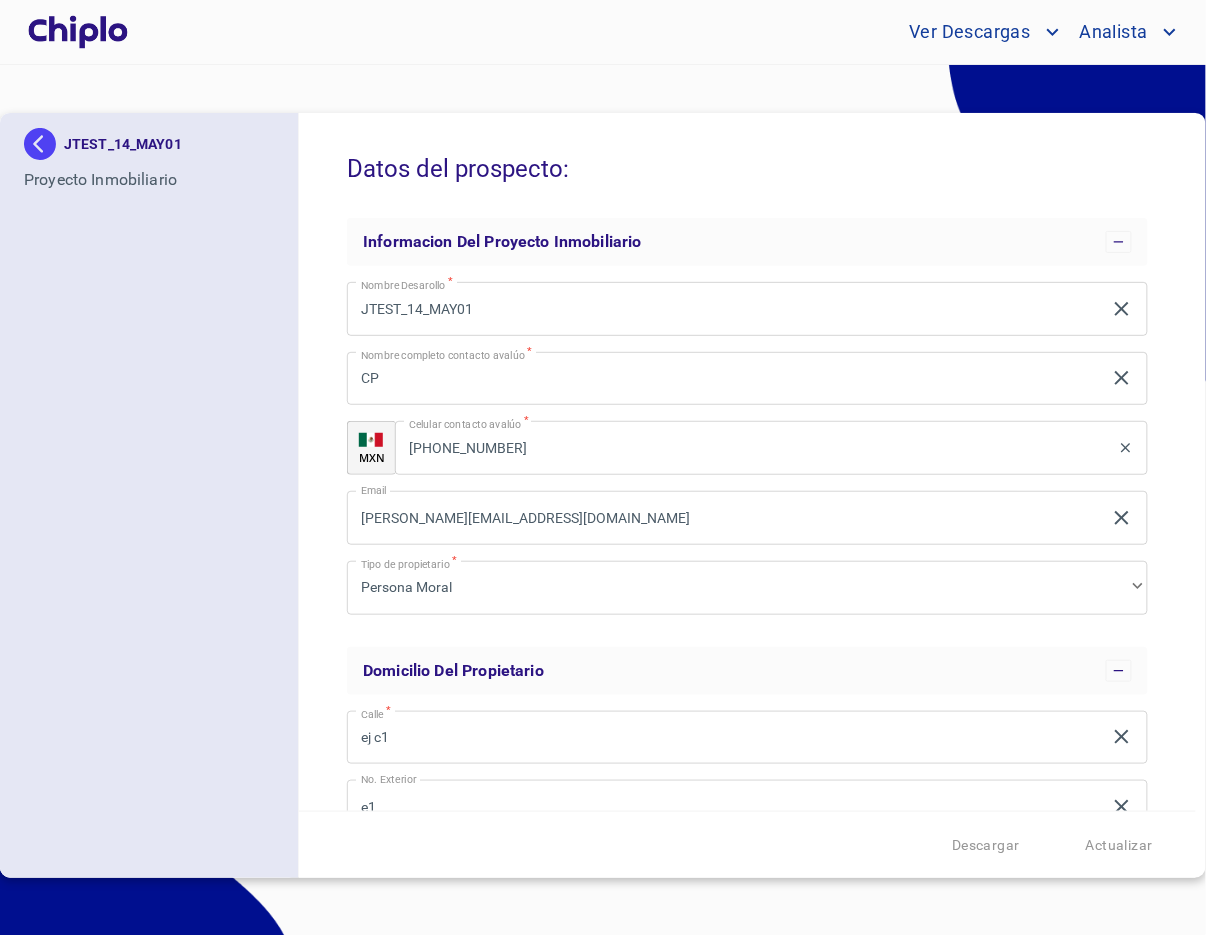click on "Descargar Actualizar" at bounding box center (747, 845) 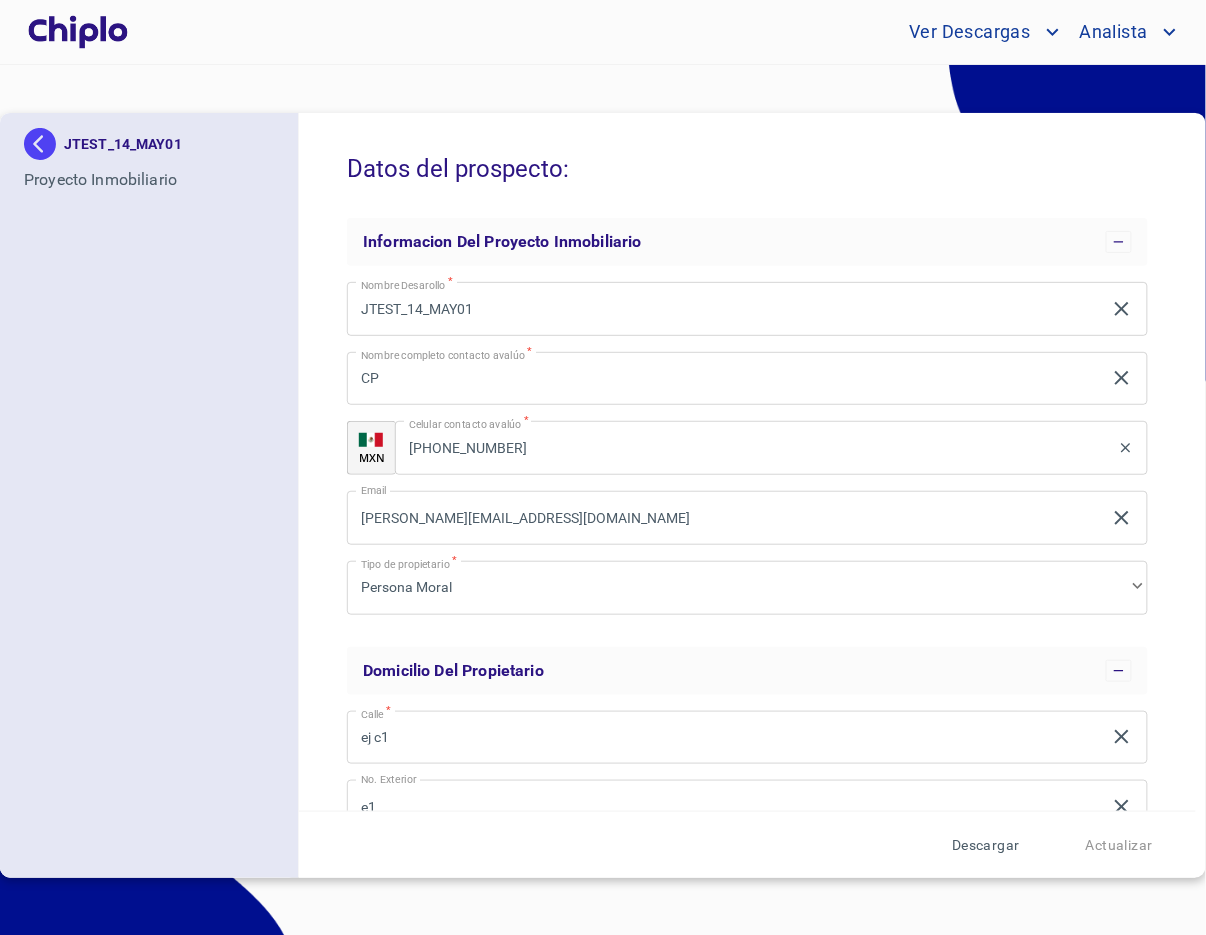 click on "Descargar" at bounding box center (986, 845) 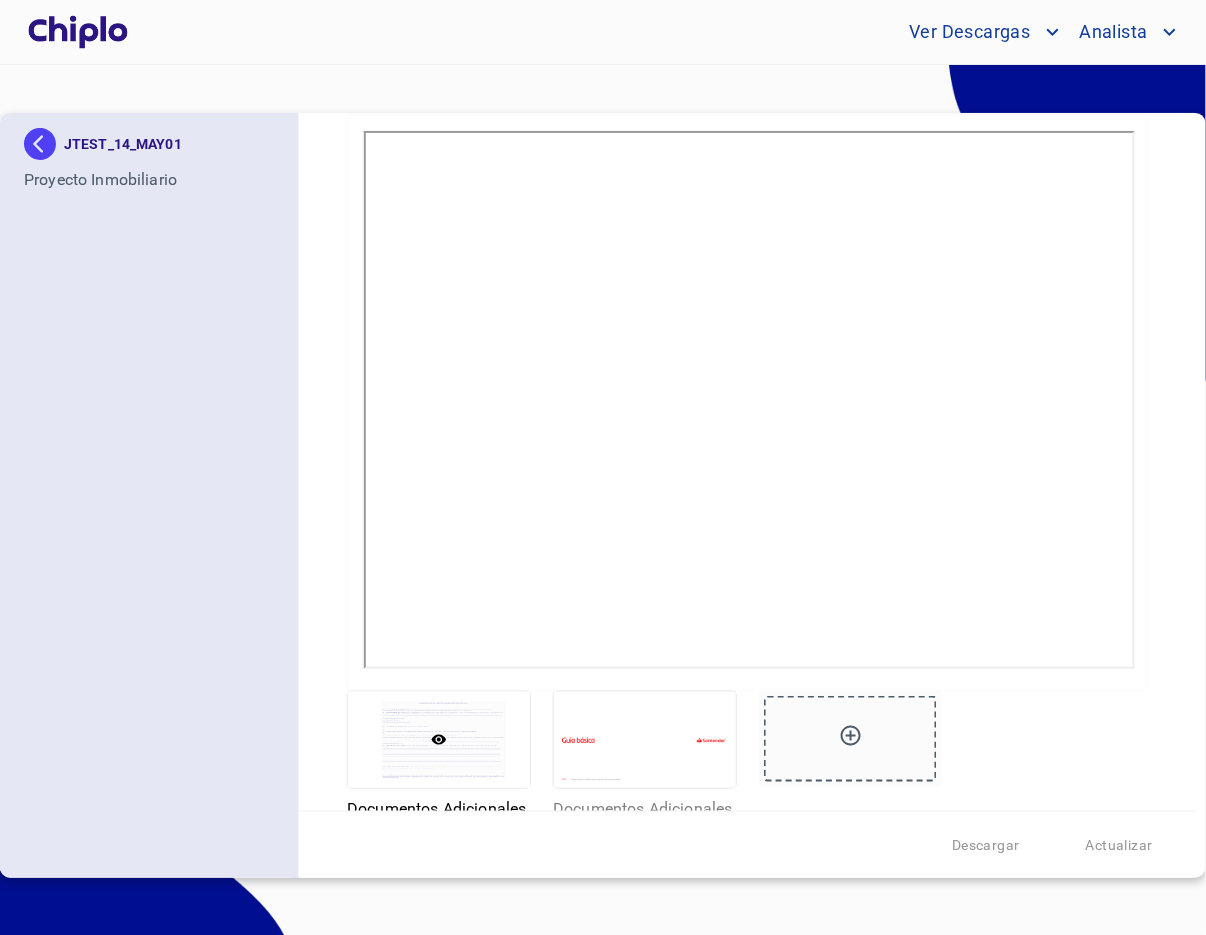 scroll, scrollTop: 3657, scrollLeft: 0, axis: vertical 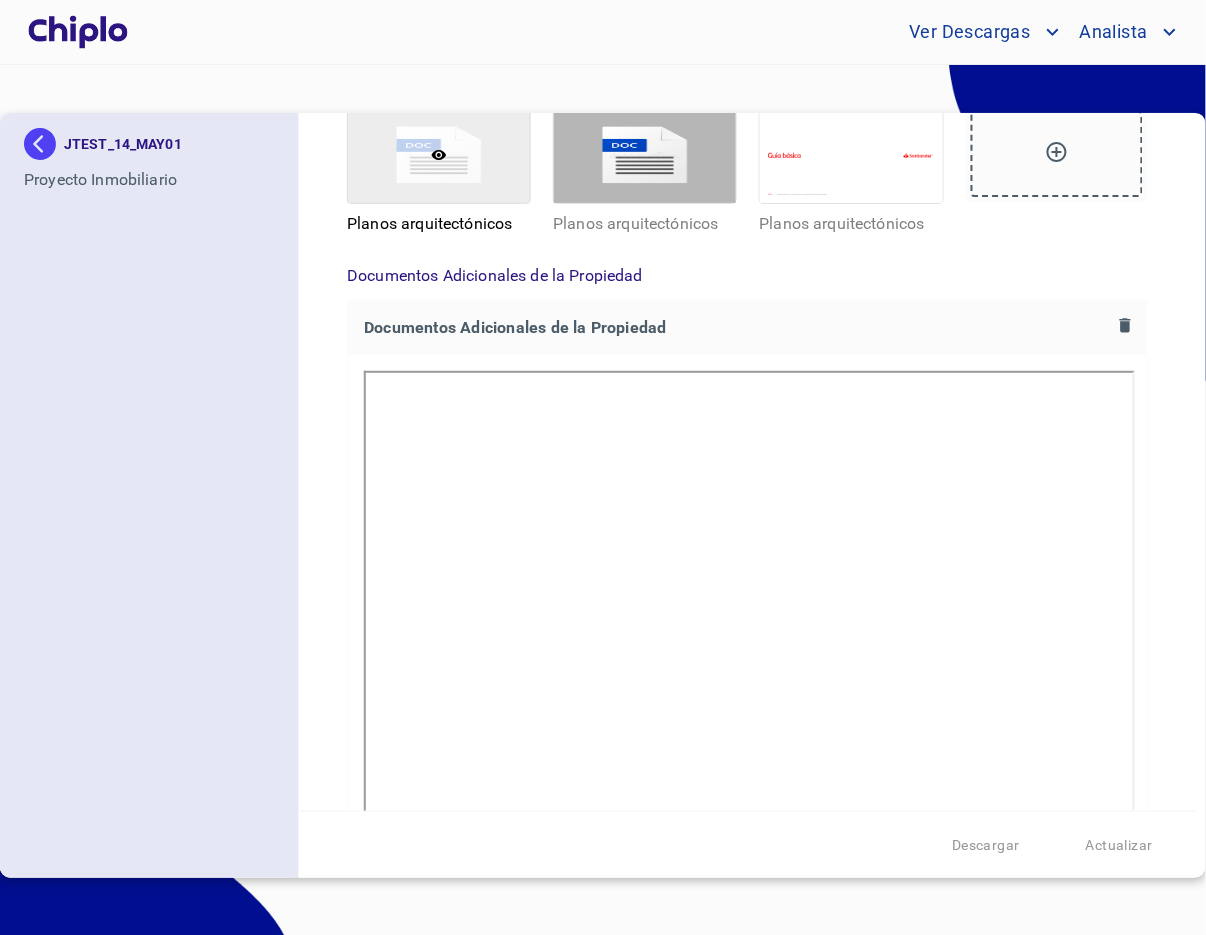 click at bounding box center (748, -211) 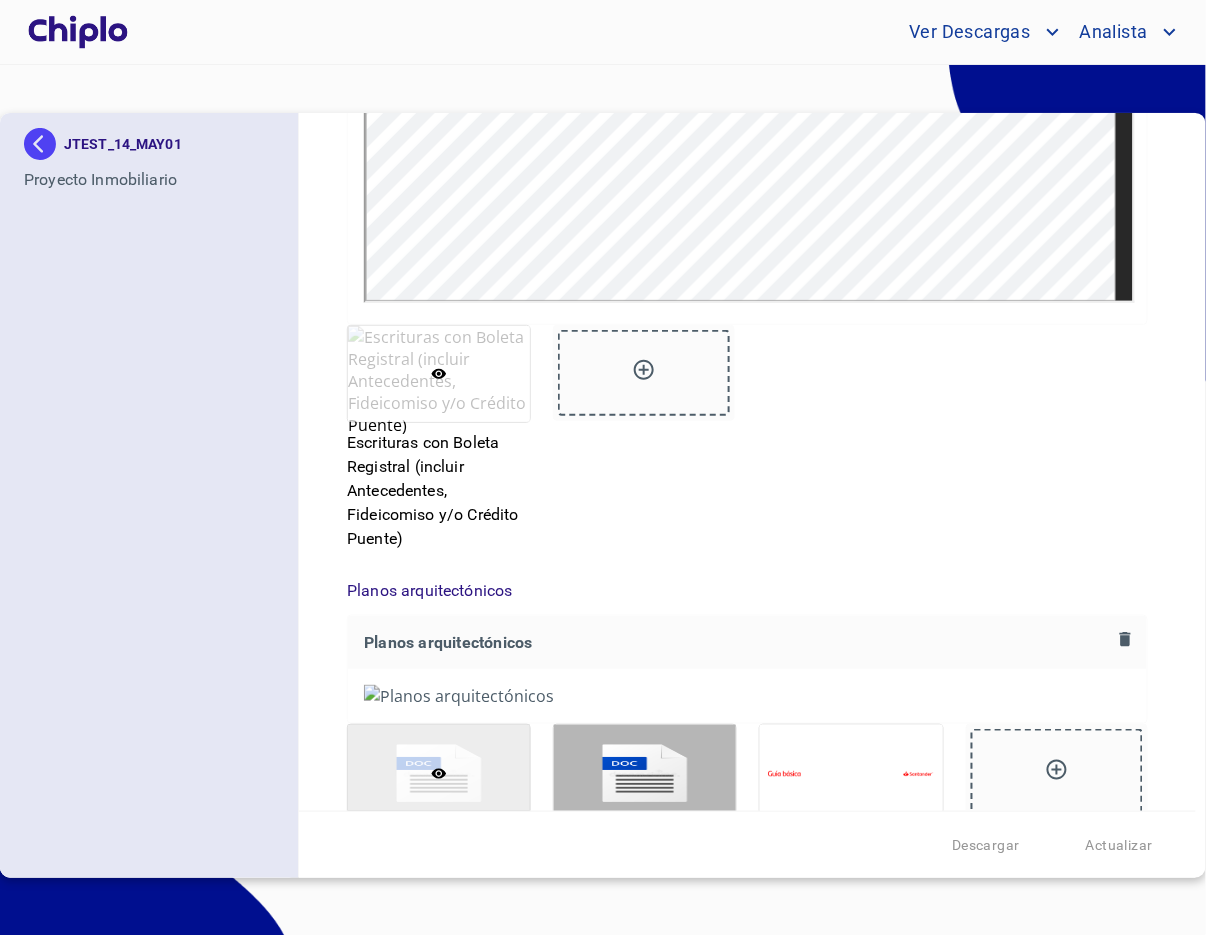 scroll, scrollTop: 0, scrollLeft: 0, axis: both 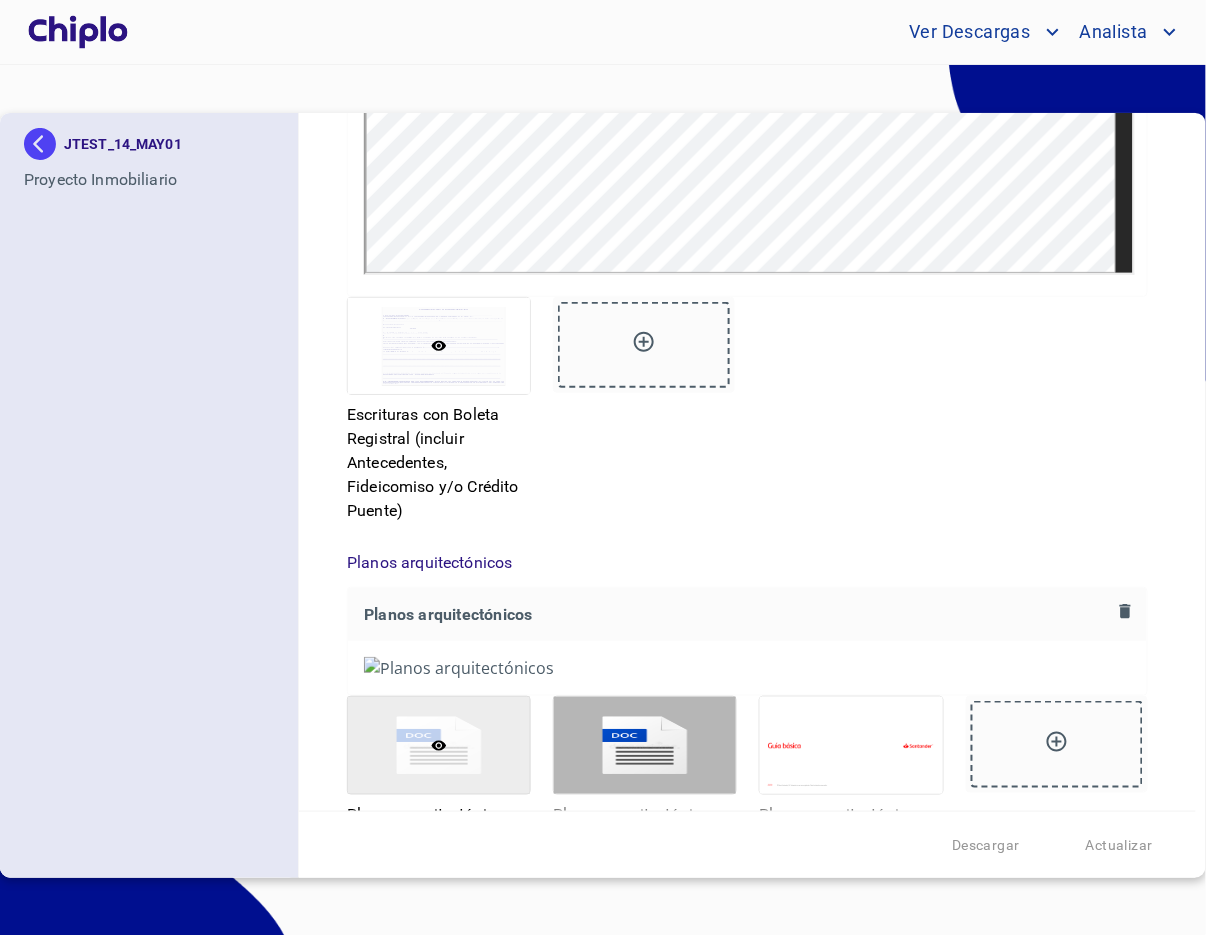 click on "Datos del prospecto:  Informacion del Proyecto Inmobiliario Nombre Desarollo   * JTEST_14_MAY01 ​ Nombre completo contacto avalúo   * CP ​ MXN Celular contacto avalúo   * [PHONE_NUMBER] ​ Email [PERSON_NAME][EMAIL_ADDRESS][DOMAIN_NAME] ​ Tipo de propietario   * Persona Moral ​ Domicilio del Propietario Calle   * ej c1 ​ No. Exterior e1 ​ No. Interior ​ C.P.   * 23400 ​ Colonia   * 2di ​ Municipio   * h ​ Ciudad   * Camp ​ Estado   * [GEOGRAPHIC_DATA] ​ Dirección Propiedad por Escriturar Calle   * cdmx ​ No. Exterior   * ne1 ​ C.P.   * 20000 ​ [GEOGRAPHIC_DATA]   * col1 ​ Municipio   * mun1 ​ Ciudad   * cdd1 ​ Estado   * [GEOGRAPHIC_DATA] ​ Documentos del vendedor y la propiedad Tipo de Vendedor   * Persona Moral ​ Vivienda Nueva   * Si ​ Boleta Predial * Boleta Predial Boleta Predial Boleta Predial Boleta Predial Boleta Predial Boleta Agua * Boleta [GEOGRAPHIC_DATA] [GEOGRAPHIC_DATA] [GEOGRAPHIC_DATA] Agua * Planos arquitectónicos Planos arquitectónicos" at bounding box center [747, 462] 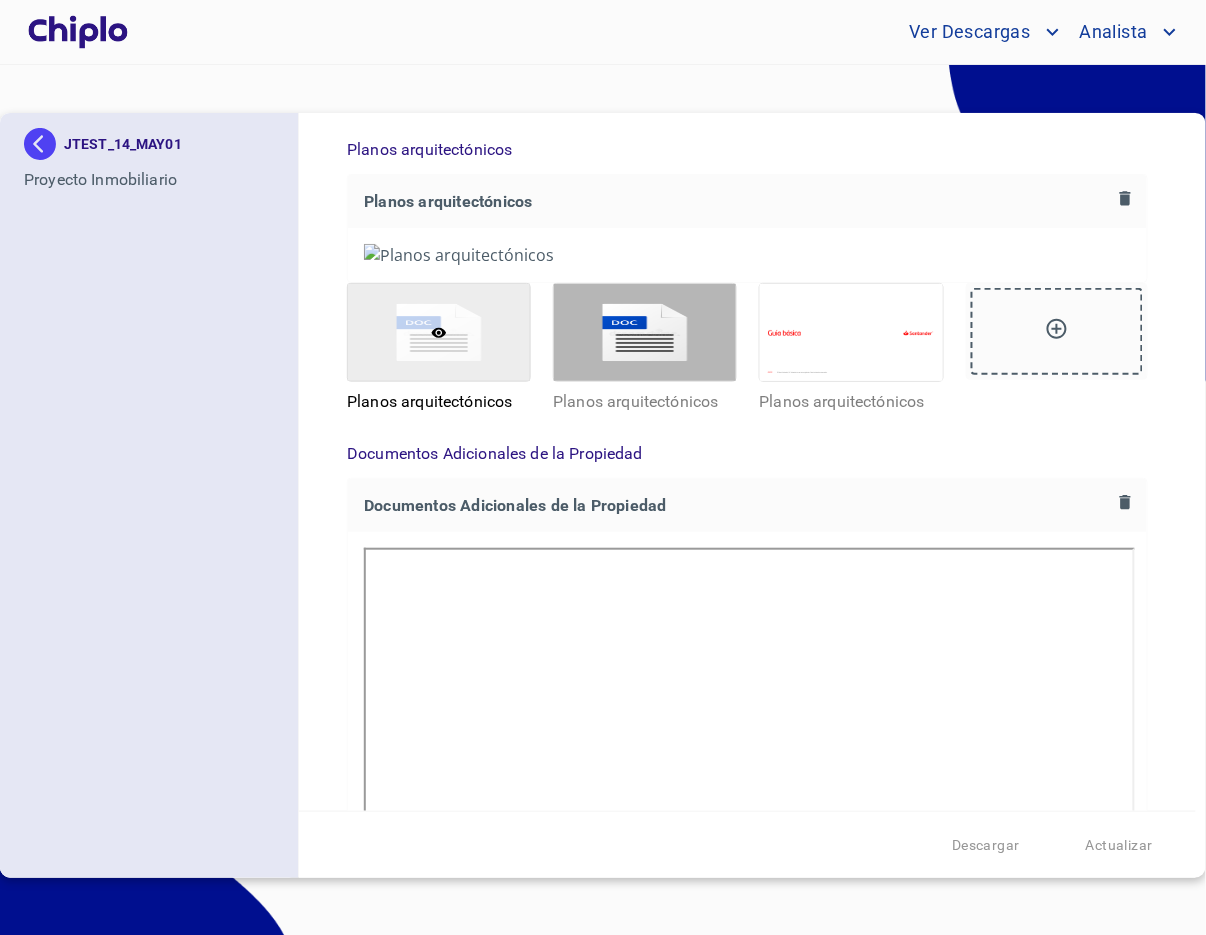 scroll, scrollTop: 4151, scrollLeft: 0, axis: vertical 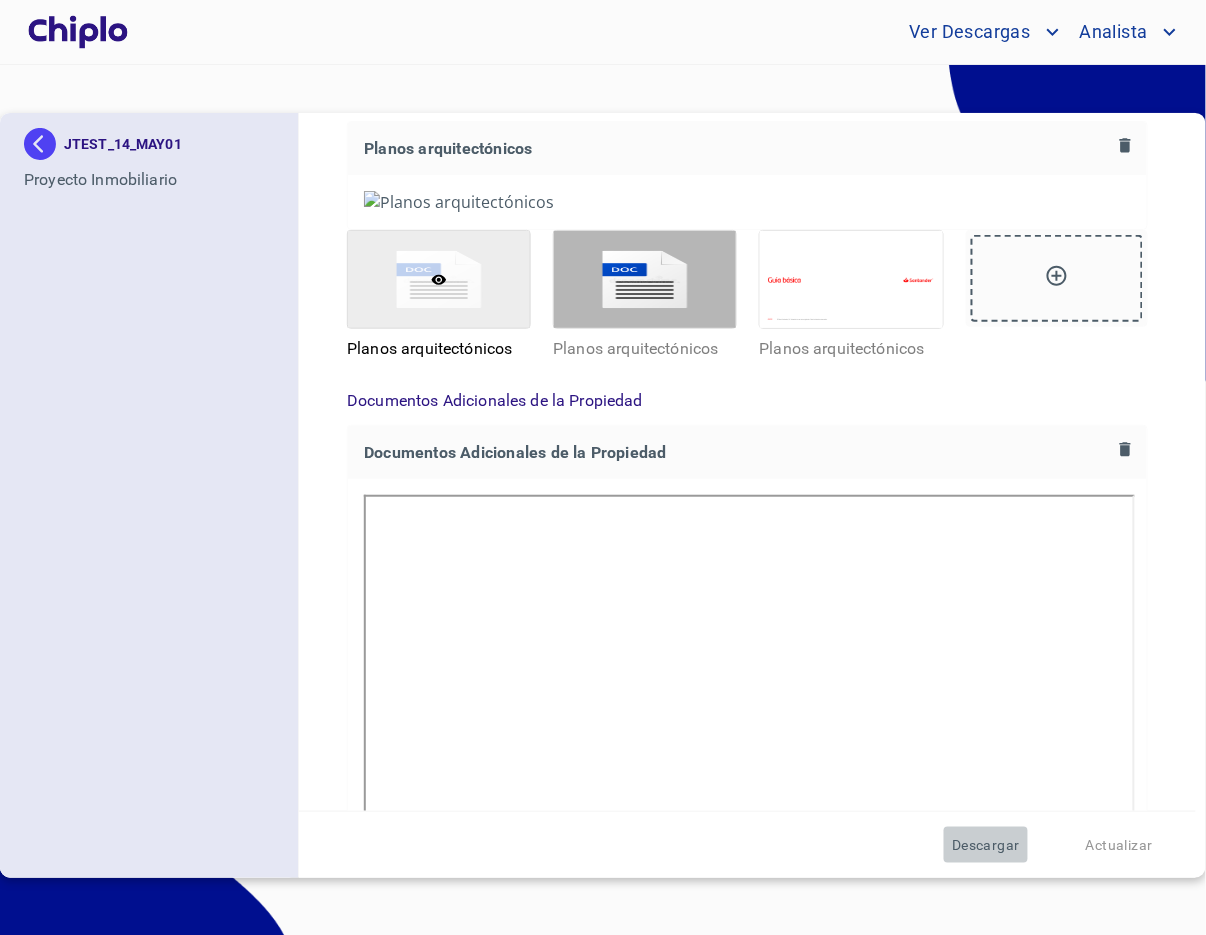 click on "Descargar" at bounding box center (986, 845) 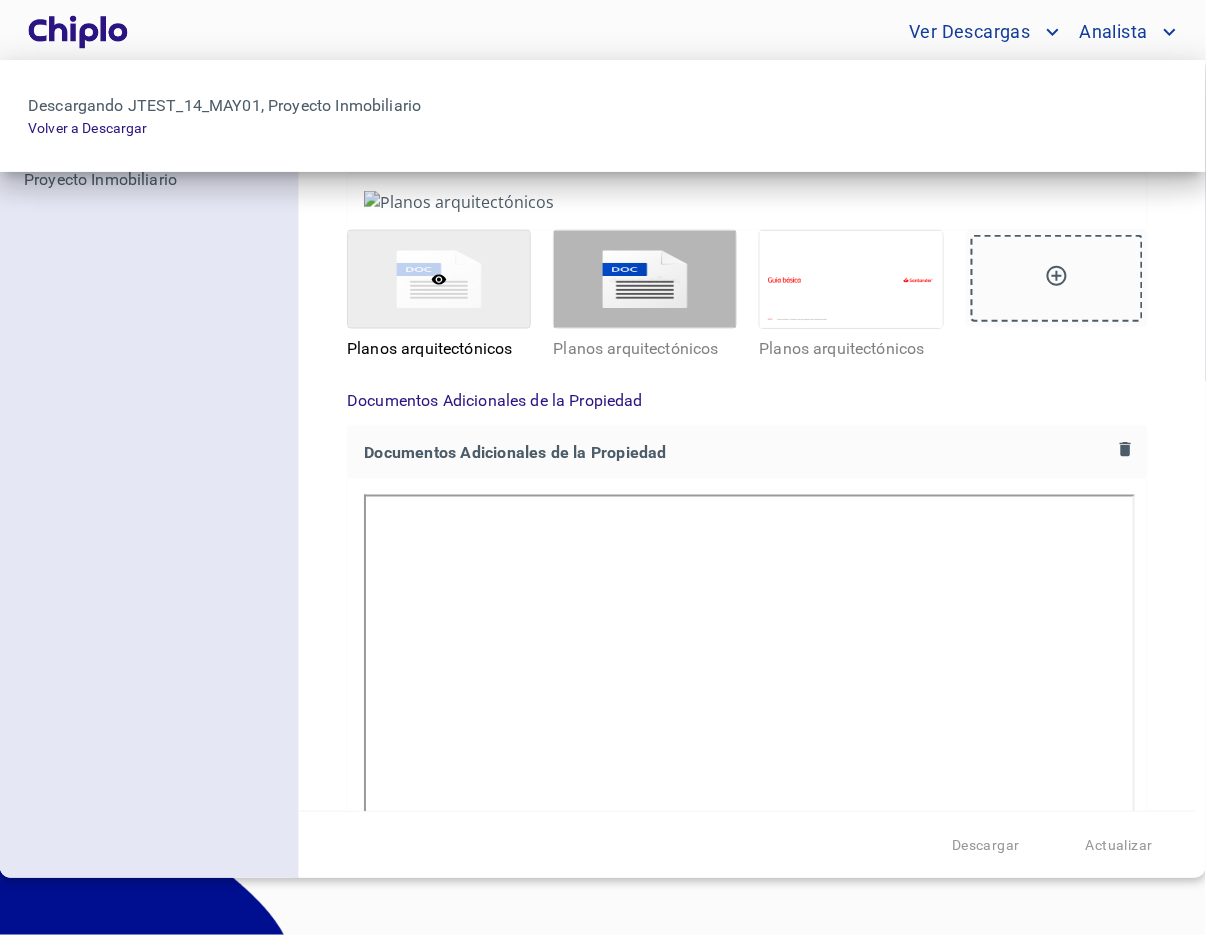 click at bounding box center [603, 467] 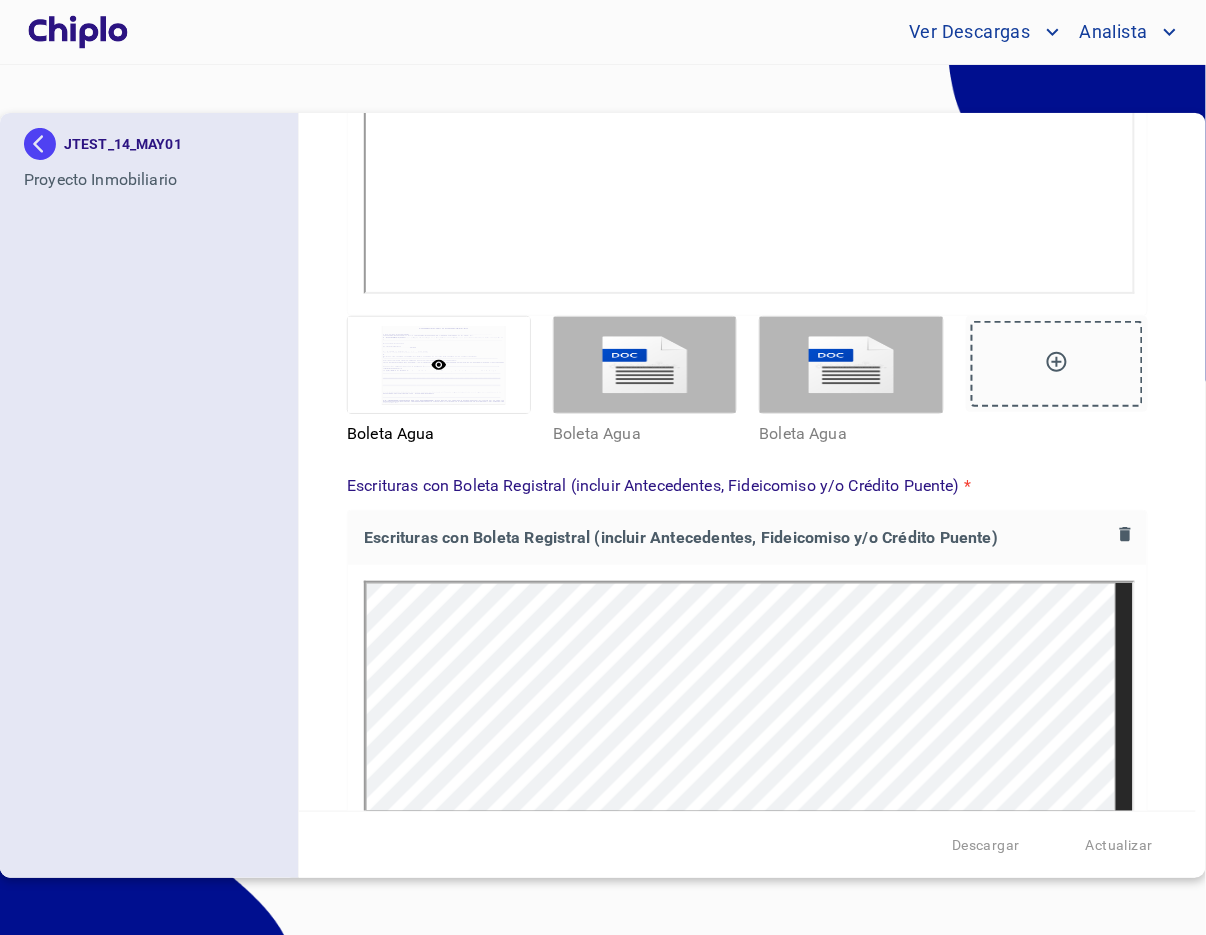 scroll, scrollTop: 3641, scrollLeft: 0, axis: vertical 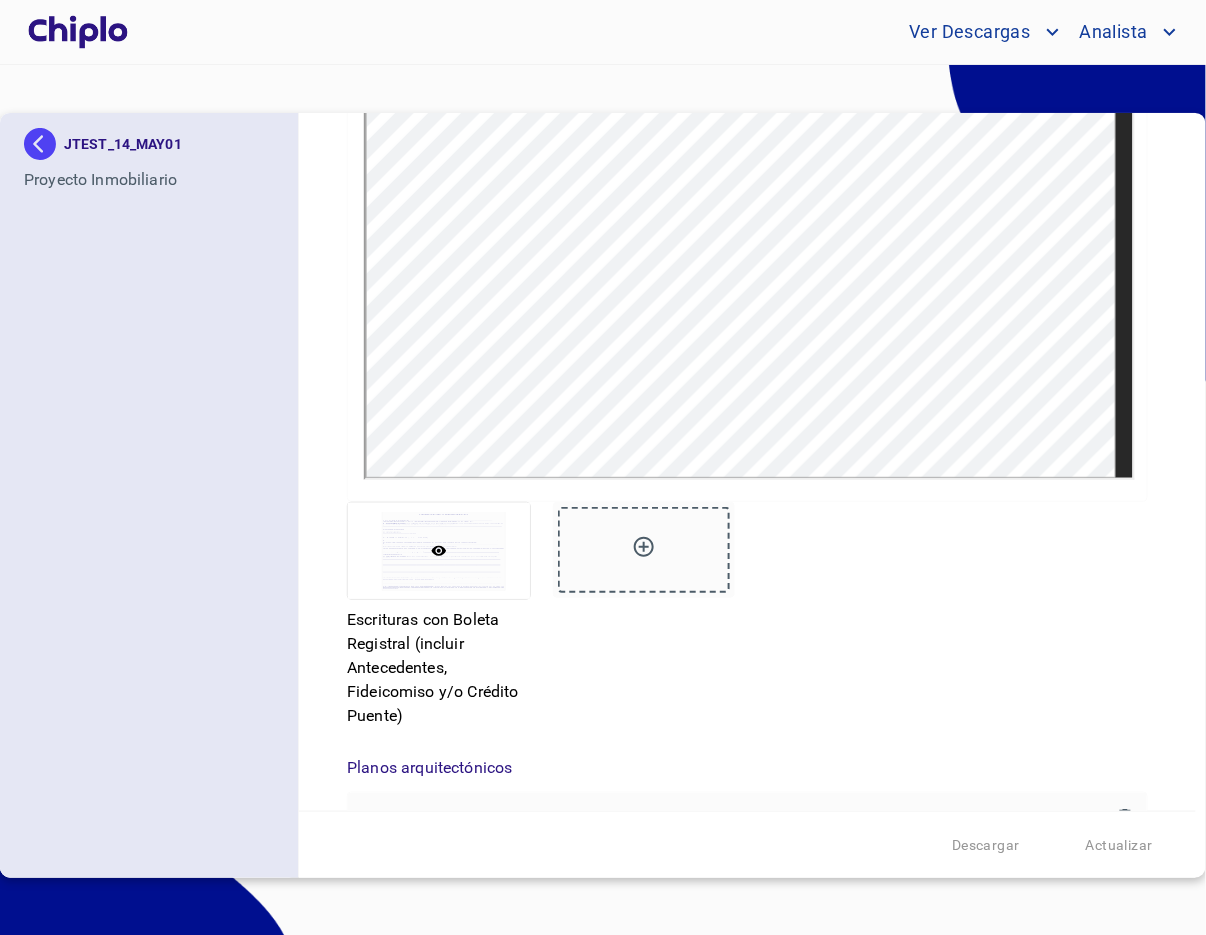 type 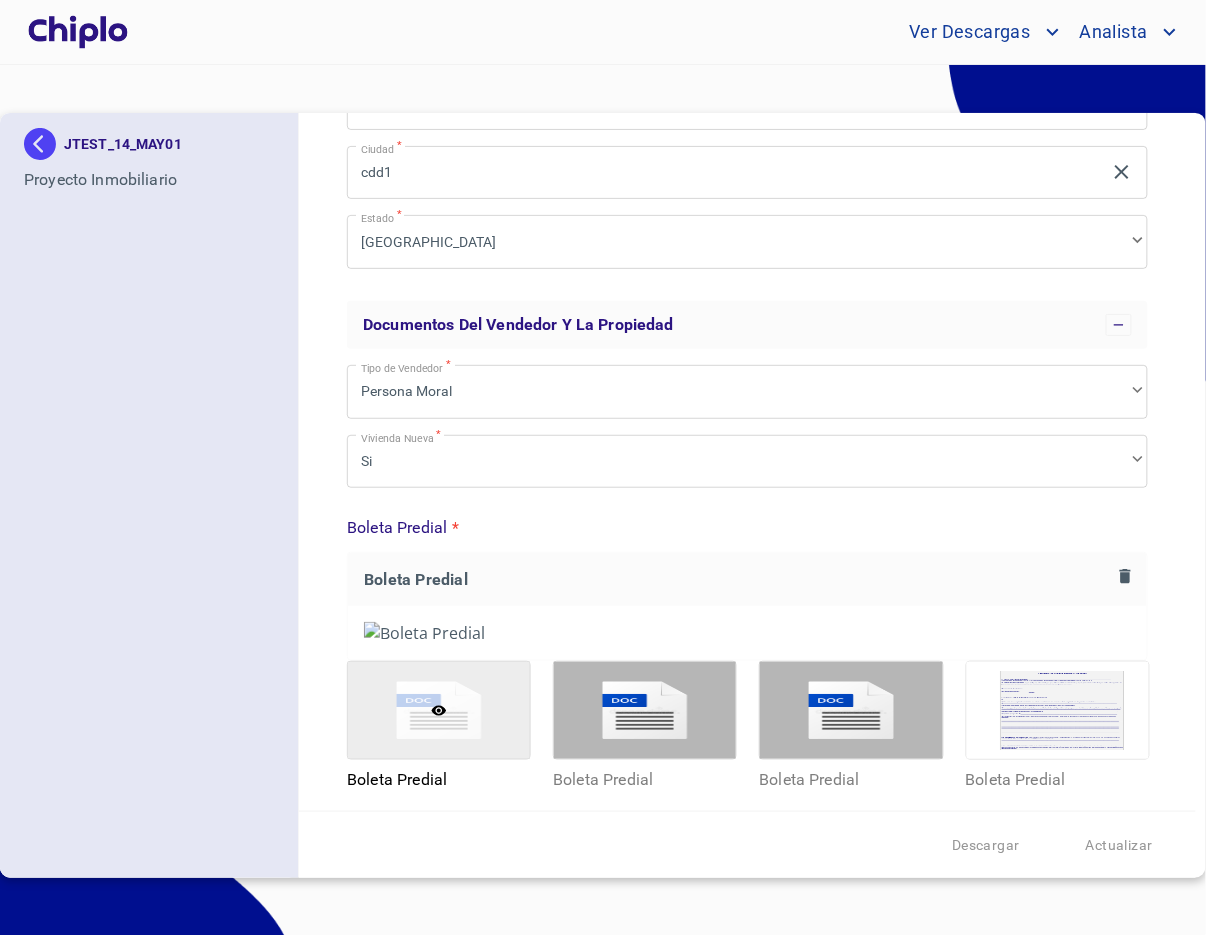 click on "Datos del prospecto:  Informacion del Proyecto Inmobiliario Nombre Desarollo   * JTEST_14_MAY01 ​ Nombre completo contacto avalúo   * CP ​ MXN Celular contacto avalúo   * (98)21036766 ​ Email julio+jtest_14_may01@docupass.co ​ Tipo de propietario   * Persona Moral ​ Domicilio del Propietario Calle   * ej c1 ​ No. Exterior e1 ​ No. Interior ​ C.P.   * 23400 ​ Colonia   * 2di ​ Municipio   * h ​ Ciudad   * Camp ​ Estado   * Estado de México ​ Dirección Propiedad por Escriturar Calle   * cdmx ​ No. Exterior   * ne1 ​ C.P.   * 20000 ​ Colonia   * col1 ​ Municipio   * mun1 ​ Ciudad   * cdd1 ​ Estado   * Estado de México ​ Documentos del vendedor y la propiedad Tipo de Vendedor   * Persona Moral ​ Vivienda Nueva   * Si ​ Boleta Predial * Boleta Predial Boleta Predial Boleta Predial Boleta Predial Boleta Predial Boleta Agua * Boleta Agua Boleta Agua Boleta Agua Boleta Agua * Planos arquitectónicos Planos arquitectónicos" at bounding box center [747, 462] 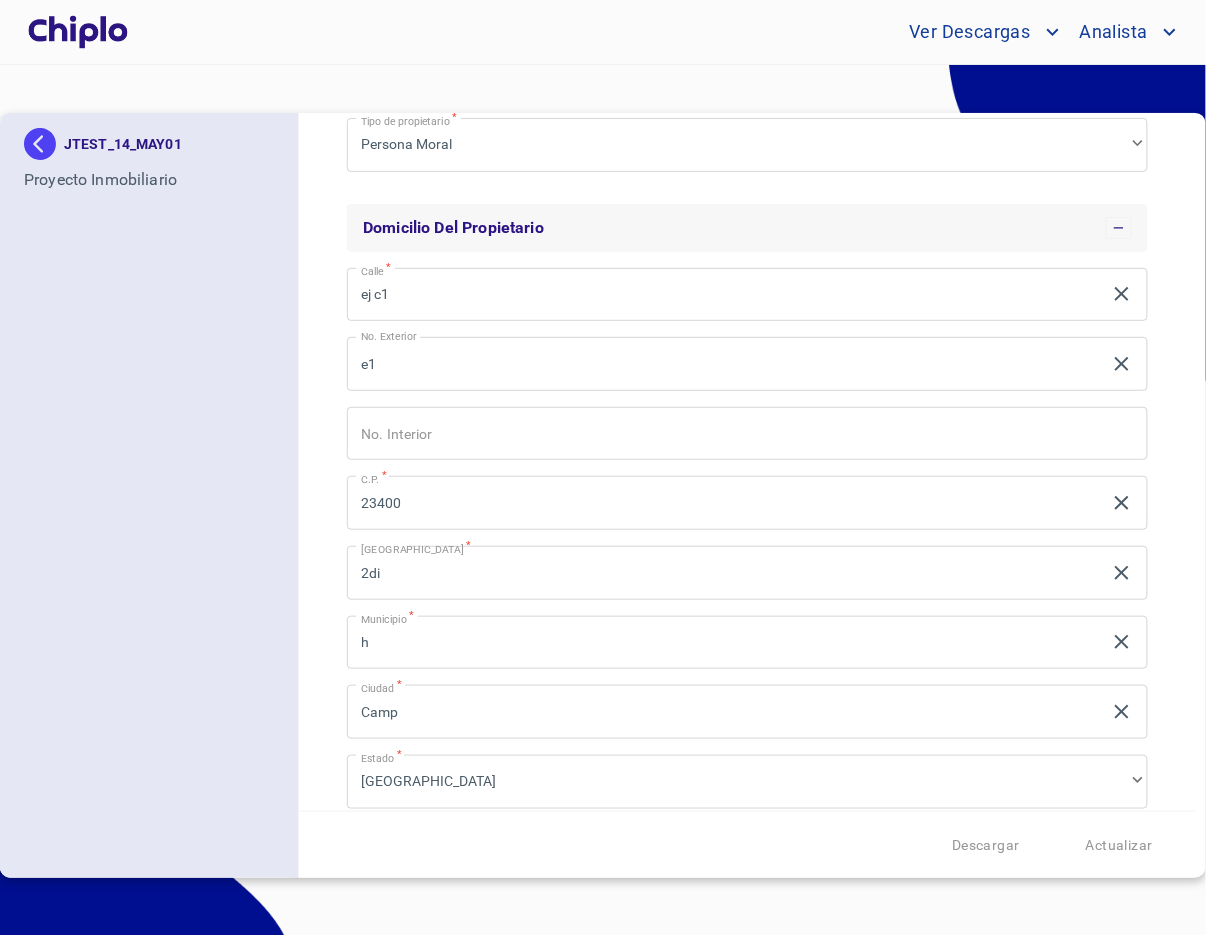 scroll, scrollTop: 0, scrollLeft: 0, axis: both 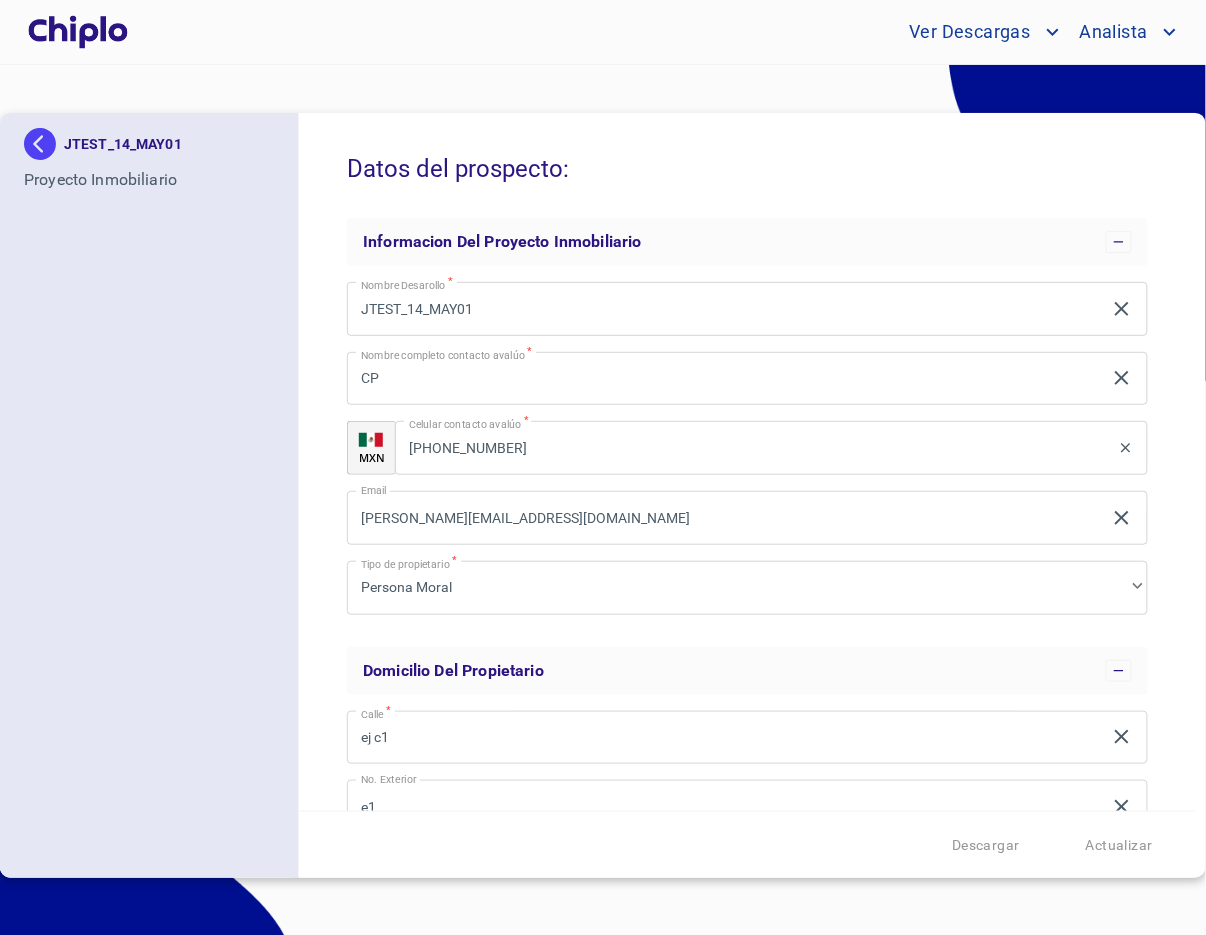 click on "Datos del prospecto:  Informacion del Proyecto Inmobiliario Nombre Desarollo   * JTEST_14_MAY01 ​ Nombre completo contacto avalúo   * CP ​ MXN Celular contacto avalúo   * [PHONE_NUMBER] ​ Email [PERSON_NAME][EMAIL_ADDRESS][DOMAIN_NAME] ​ Tipo de propietario   * Persona Moral ​ Domicilio del Propietario Calle   * ej c1 ​ No. Exterior e1 ​ No. Interior ​ C.P.   * 23400 ​ Colonia   * 2di ​ Municipio   * h ​ Ciudad   * Camp ​ Estado   * [GEOGRAPHIC_DATA] ​ Dirección Propiedad por Escriturar Calle   * cdmx ​ No. Exterior   * ne1 ​ C.P.   * 20000 ​ [GEOGRAPHIC_DATA]   * col1 ​ Municipio   * mun1 ​ Ciudad   * cdd1 ​ Estado   * [GEOGRAPHIC_DATA] ​ Documentos del vendedor y la propiedad Tipo de Vendedor   * Persona Moral ​ Vivienda Nueva   * Si ​ Boleta Predial * Boleta Predial Boleta Predial Boleta Predial Boleta Predial Boleta Predial Boleta Agua * Boleta [GEOGRAPHIC_DATA] [GEOGRAPHIC_DATA] [GEOGRAPHIC_DATA] Agua * Planos arquitectónicos Planos arquitectónicos" at bounding box center (747, 462) 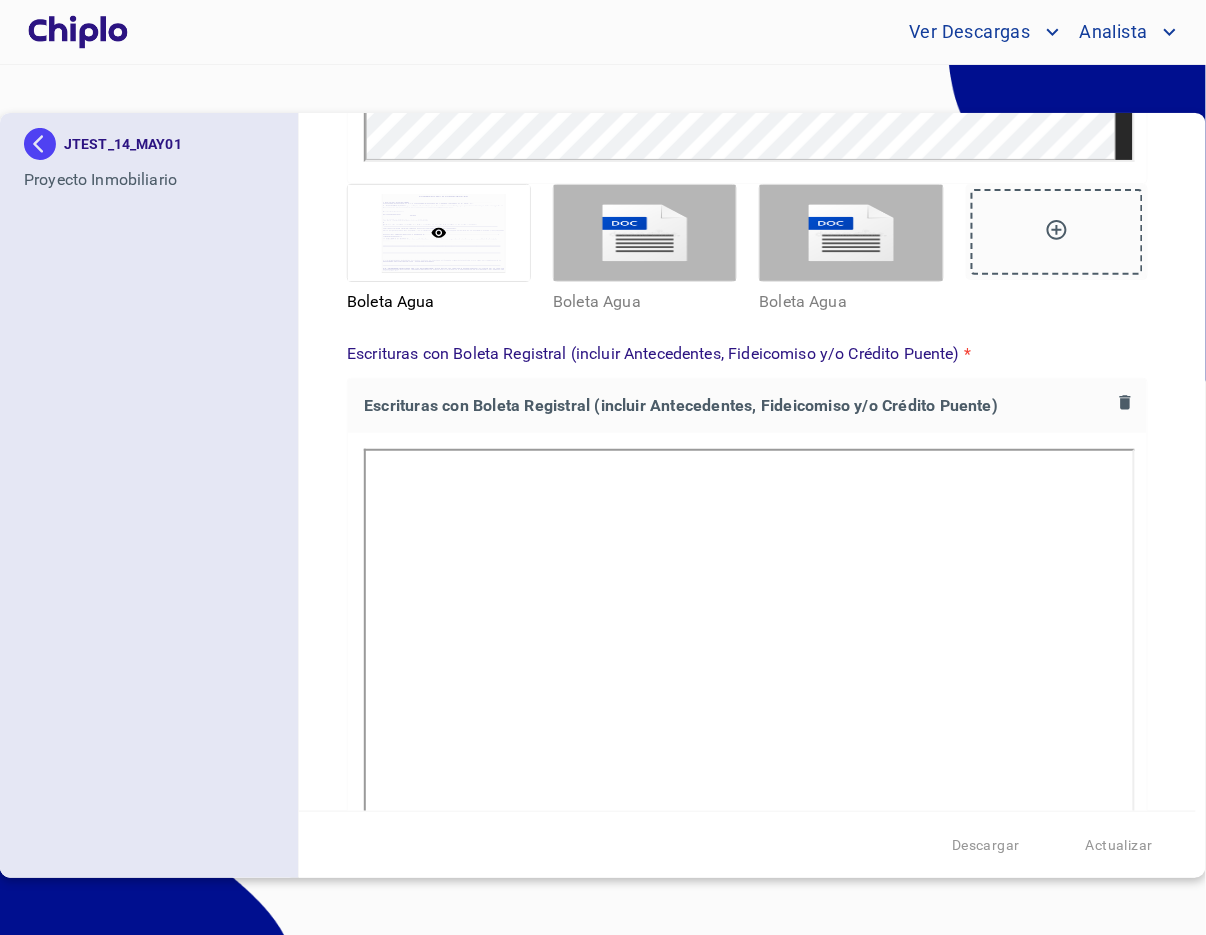 scroll, scrollTop: 2733, scrollLeft: 0, axis: vertical 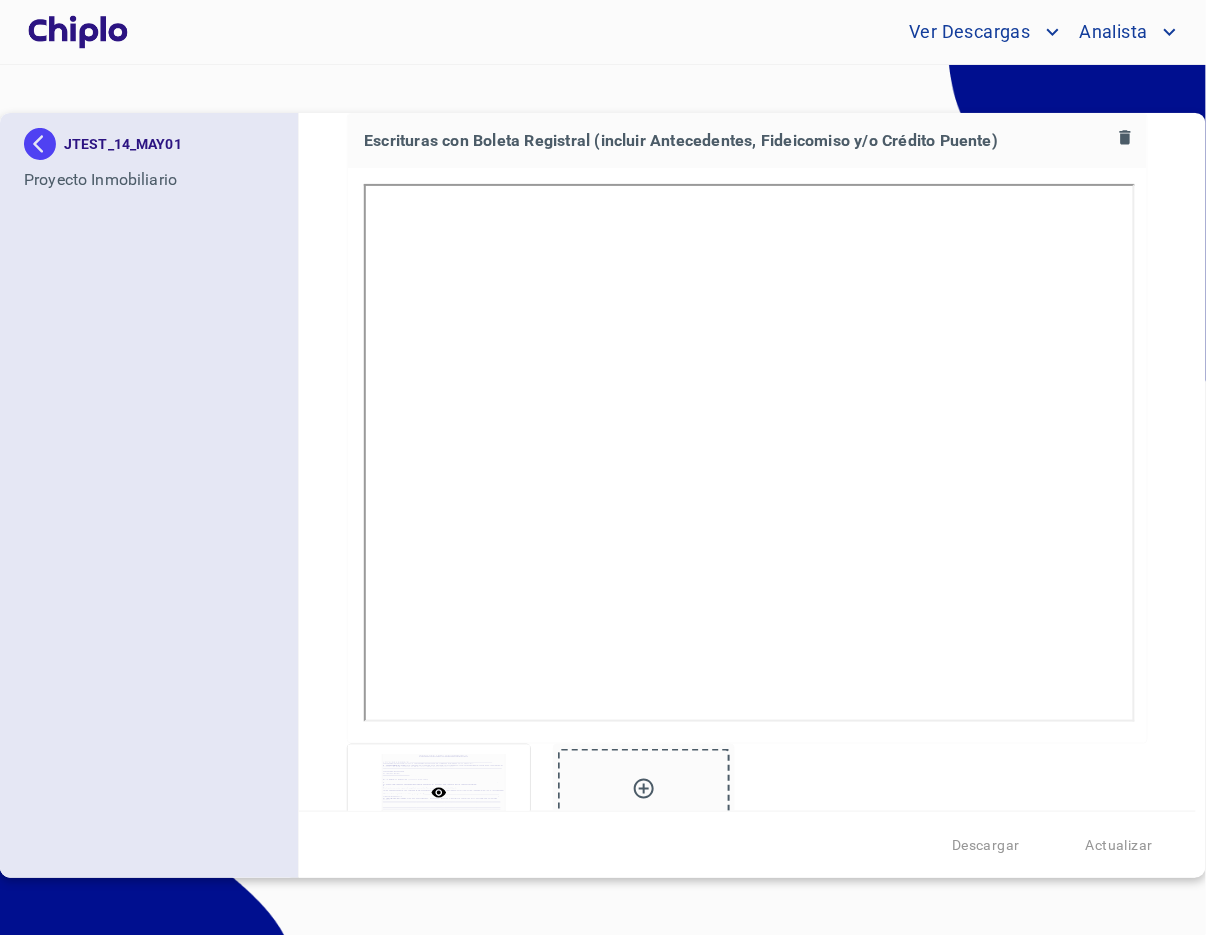 click on "Datos del prospecto:  Informacion del Proyecto Inmobiliario Nombre Desarollo   * JTEST_14_MAY01 ​ Nombre completo contacto avalúo   * CP ​ MXN Celular contacto avalúo   * (98)21036766 ​ Email julio+jtest_14_may01@docupass.co ​ Tipo de propietario   * Persona Moral ​ Domicilio del Propietario Calle   * ej c1 ​ No. Exterior e1 ​ No. Interior ​ C.P.   * 23400 ​ Colonia   * 2di ​ Municipio   * h ​ Ciudad   * Camp ​ Estado   * Estado de México ​ Dirección Propiedad por Escriturar Calle   * cdmx ​ No. Exterior   * ne1 ​ C.P.   * 20000 ​ Colonia   * col1 ​ Municipio   * mun1 ​ Ciudad   * cdd1 ​ Estado   * Estado de México ​ Documentos del vendedor y la propiedad Tipo de Vendedor   * Persona Moral ​ Vivienda Nueva   * Si ​ Boleta Predial * Boleta Predial Boleta Predial Boleta Predial Boleta Predial Boleta Predial Boleta Agua * Boleta Agua Boleta Agua Boleta Agua Boleta Agua * Planos arquitectónicos Planos arquitectónicos" at bounding box center (747, 462) 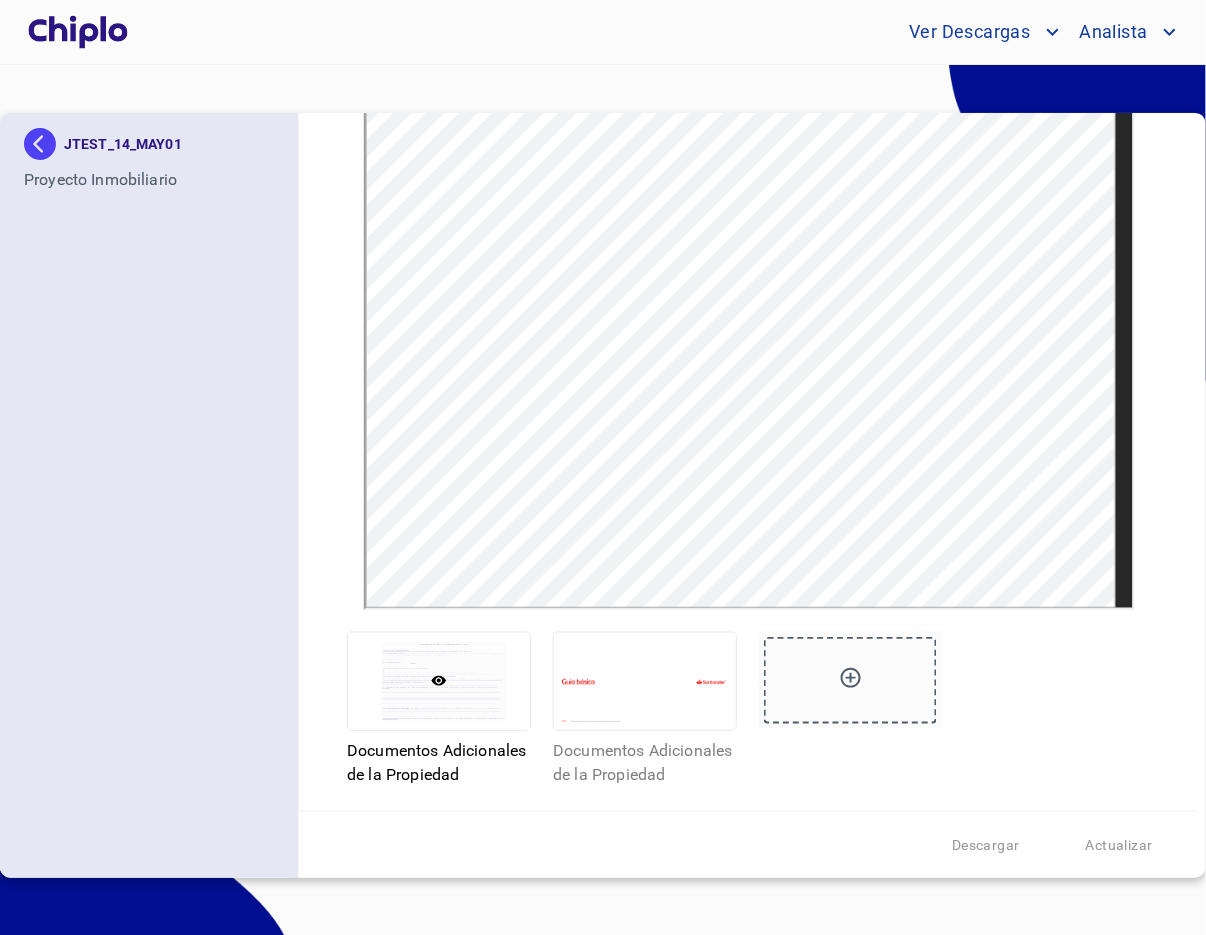 scroll, scrollTop: 5138, scrollLeft: 0, axis: vertical 